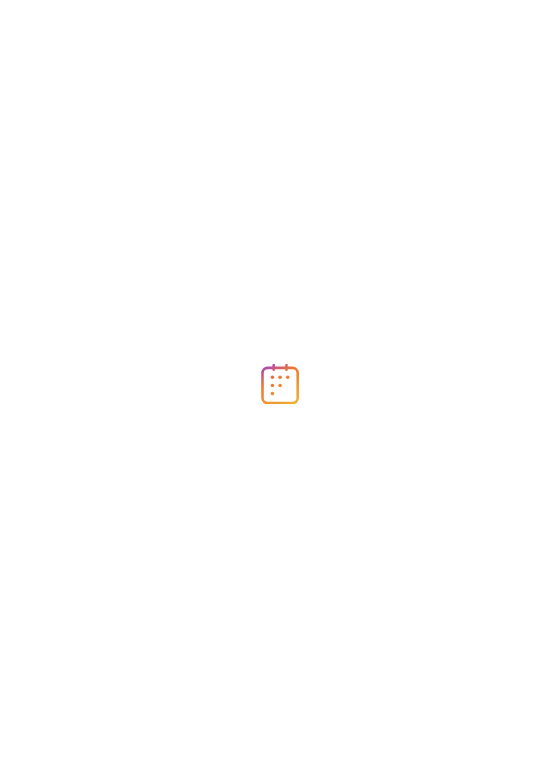 scroll, scrollTop: 0, scrollLeft: 0, axis: both 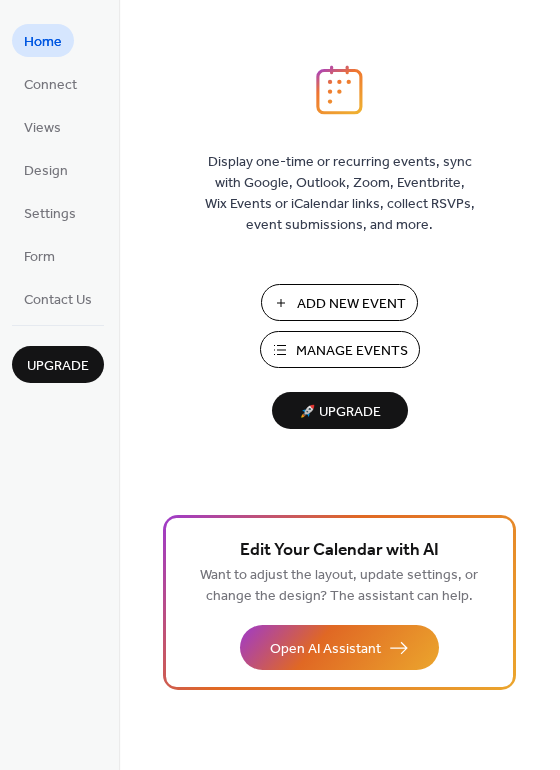 click on "Manage Events" at bounding box center [352, 351] 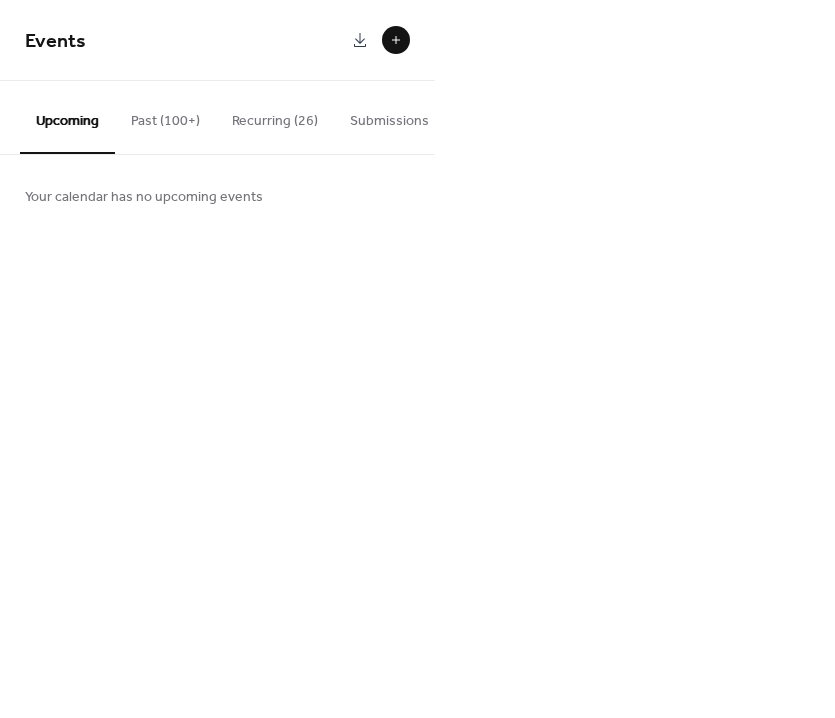 scroll, scrollTop: 0, scrollLeft: 0, axis: both 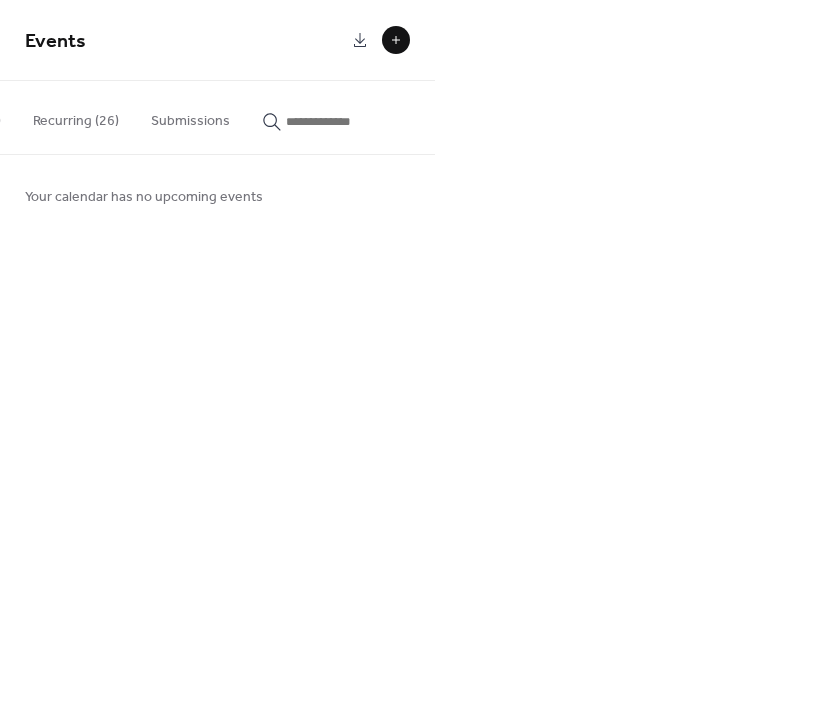 click at bounding box center (346, 121) 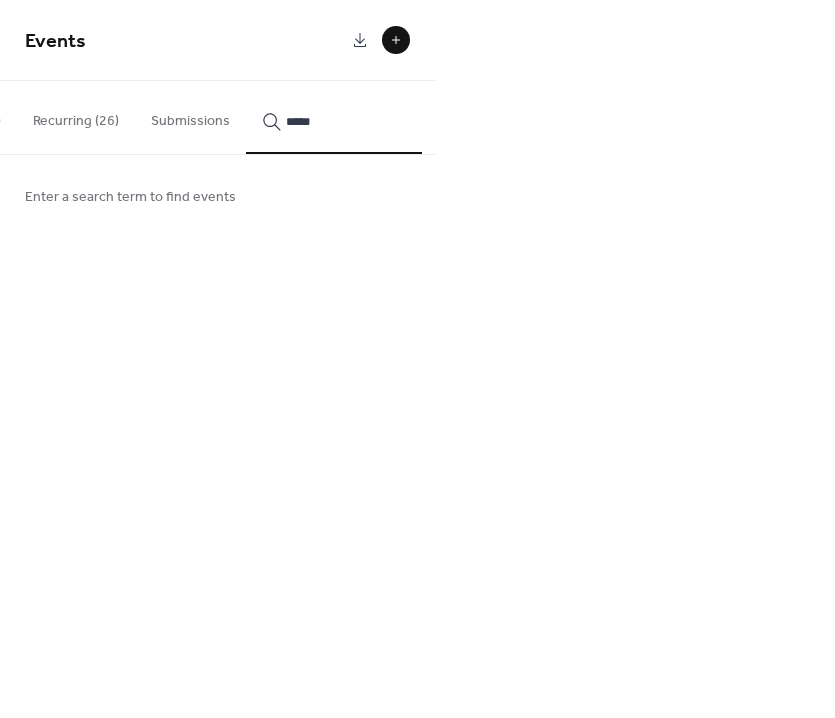 click on "****" at bounding box center [334, 117] 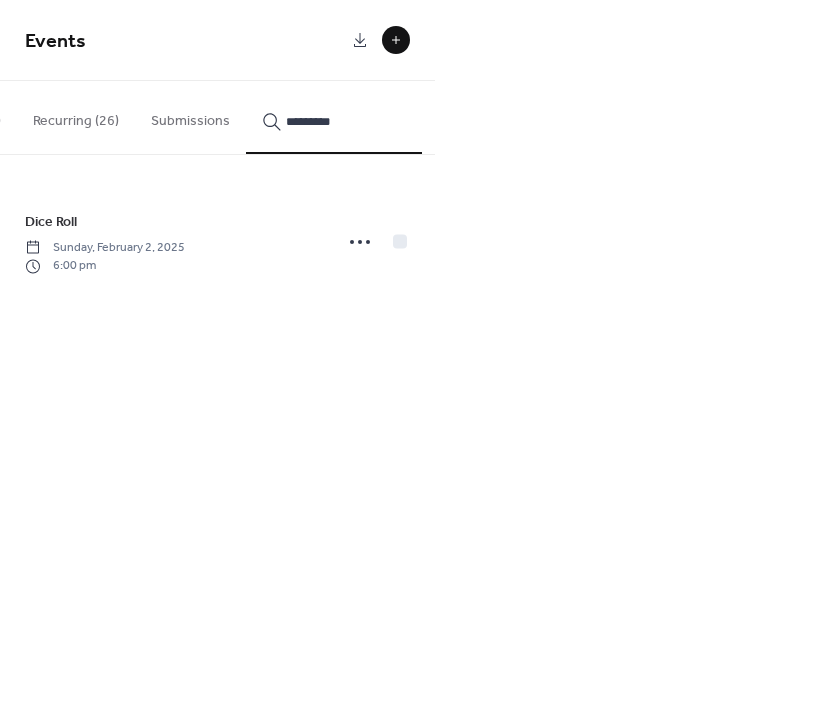 type on "*********" 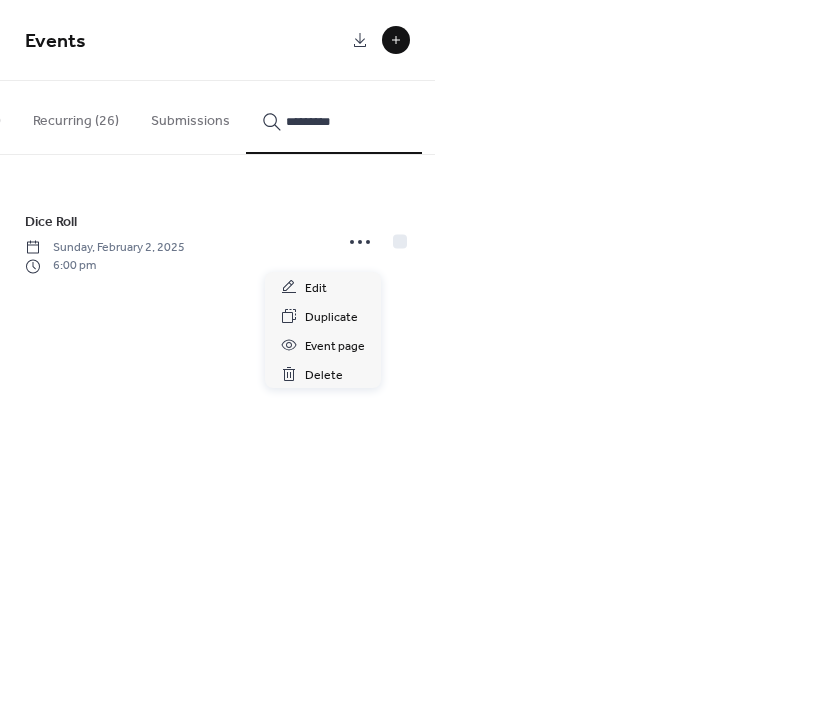 click 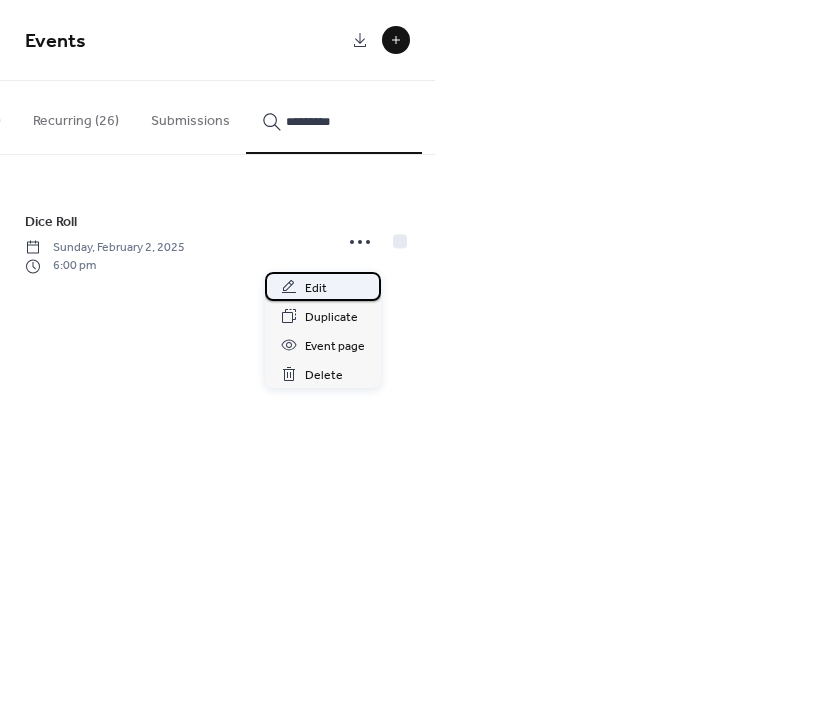 click on "Edit" at bounding box center (323, 286) 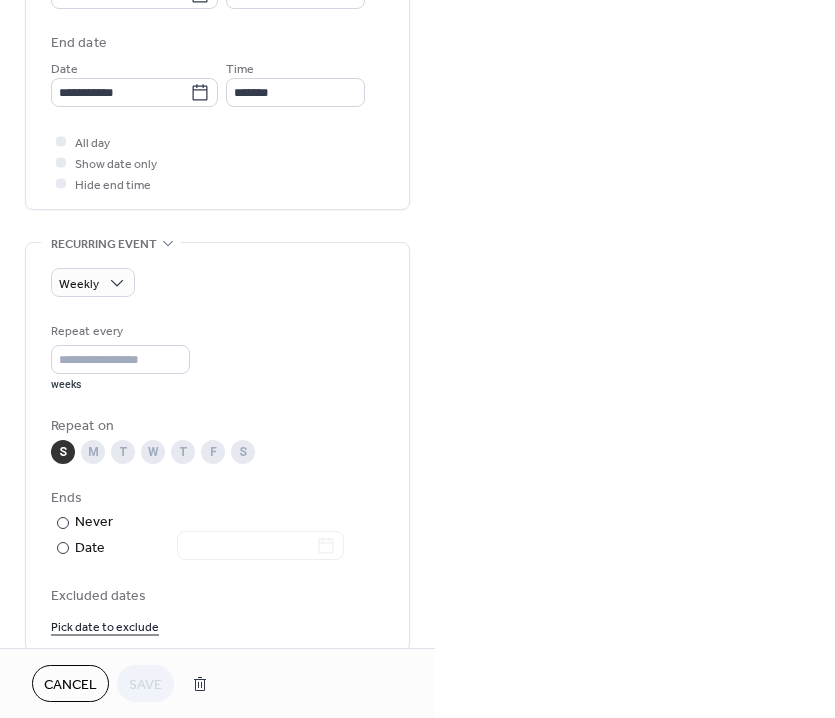 scroll, scrollTop: 743, scrollLeft: 0, axis: vertical 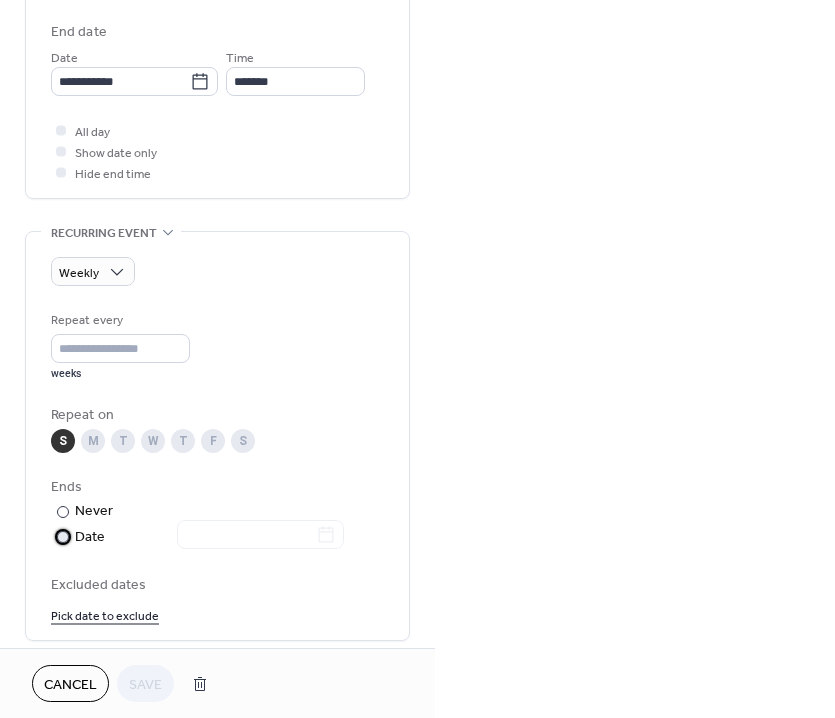 click on "Date" at bounding box center [209, 537] 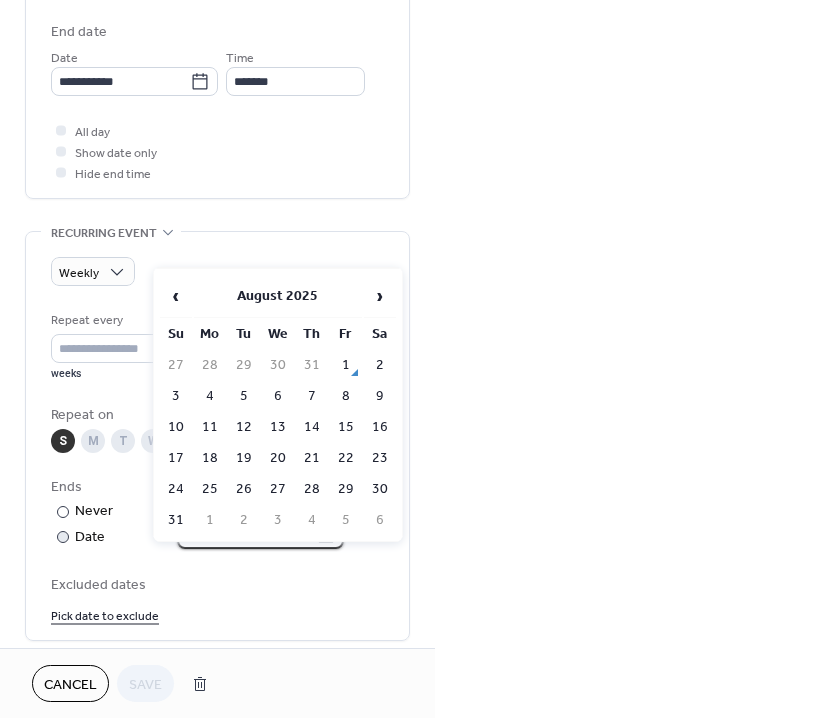 click at bounding box center [246, 534] 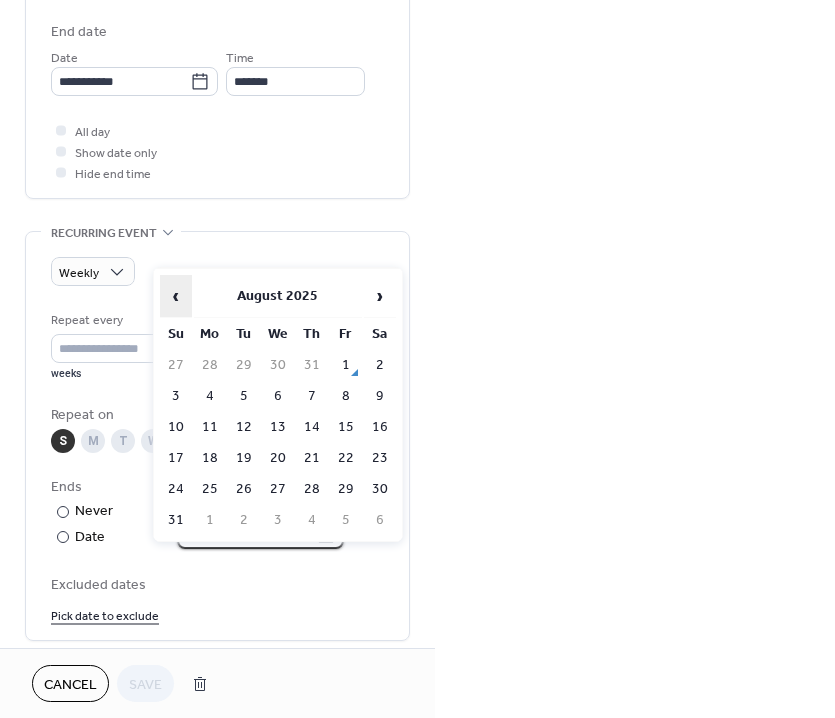 click on "‹" at bounding box center (176, 296) 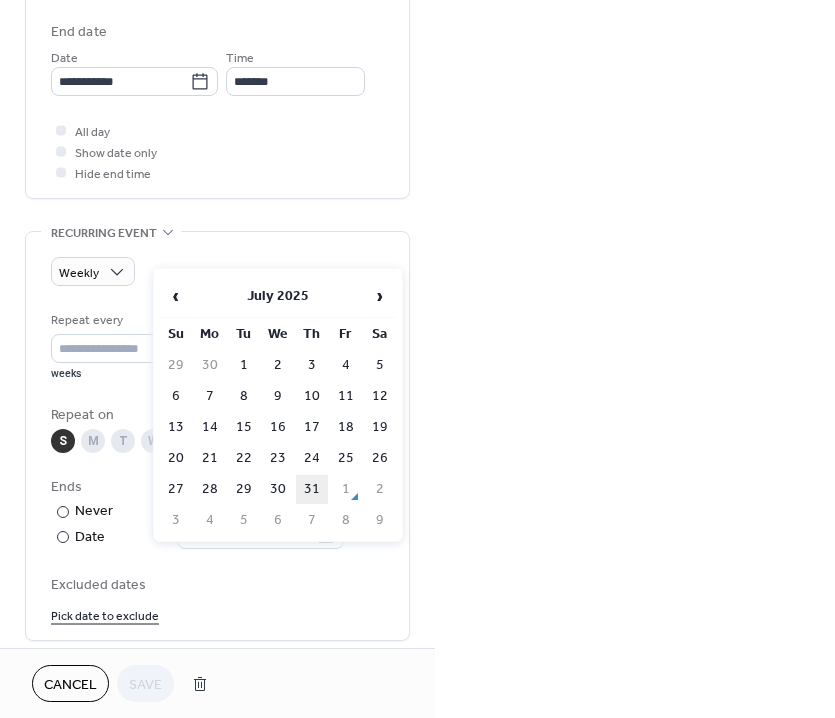 click on "31" at bounding box center (312, 489) 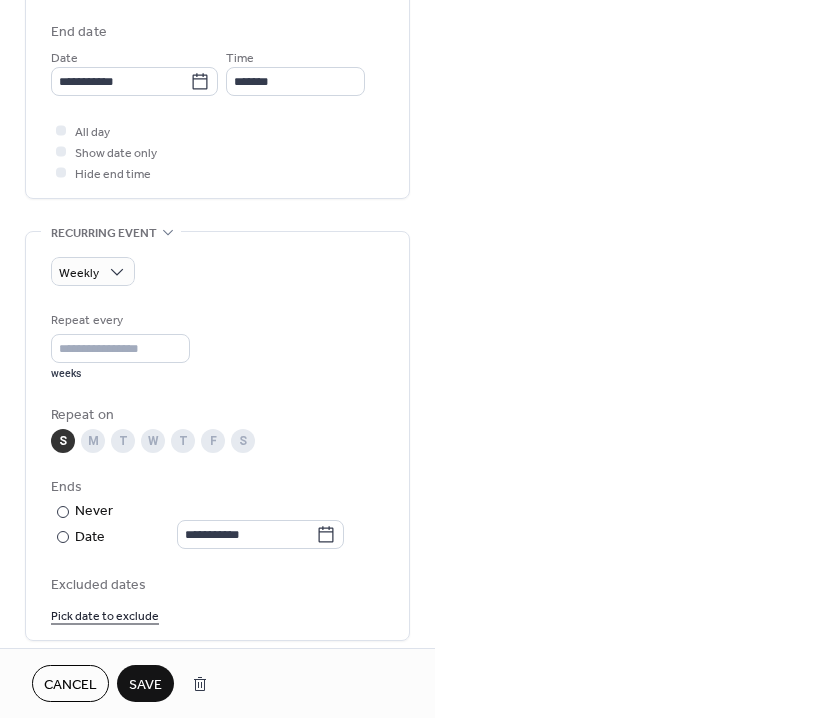 click on "Save" at bounding box center (145, 685) 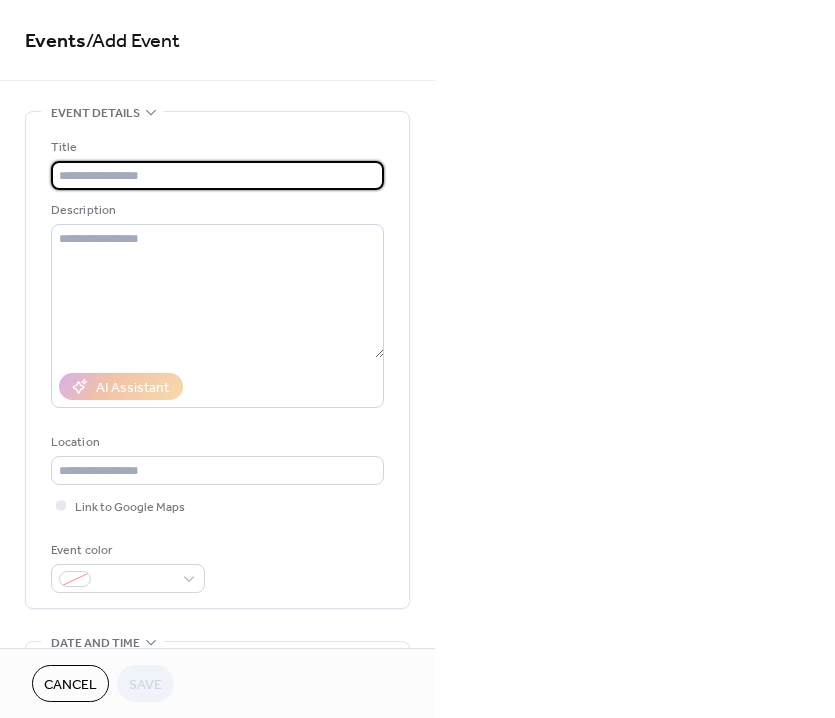 scroll, scrollTop: 0, scrollLeft: 0, axis: both 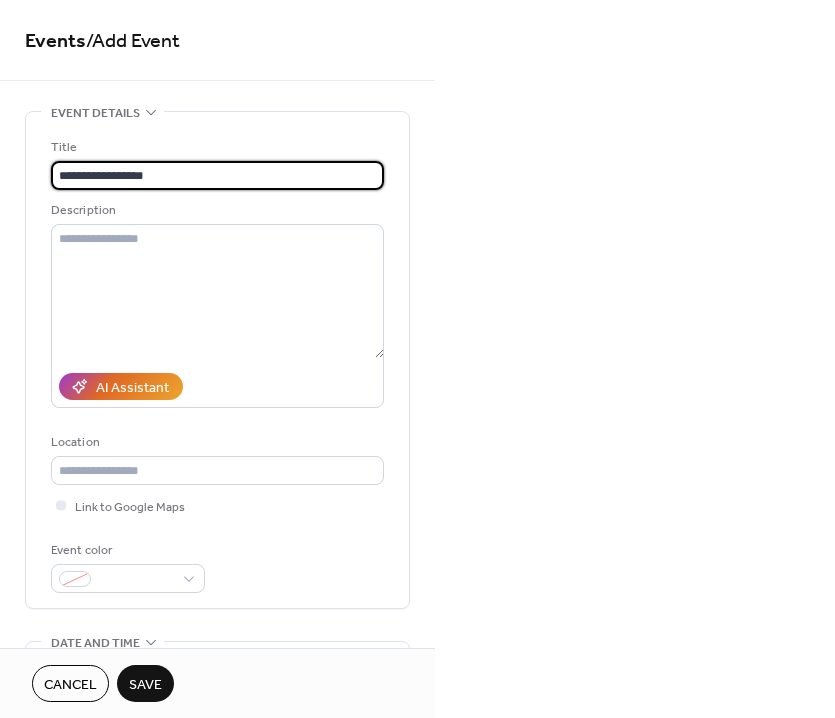 type on "**********" 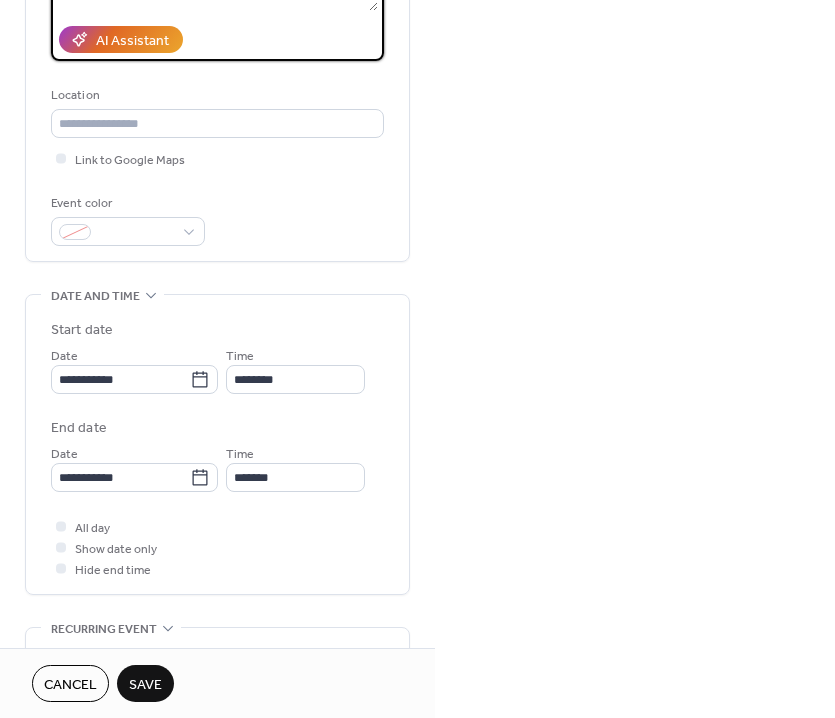 scroll, scrollTop: 389, scrollLeft: 0, axis: vertical 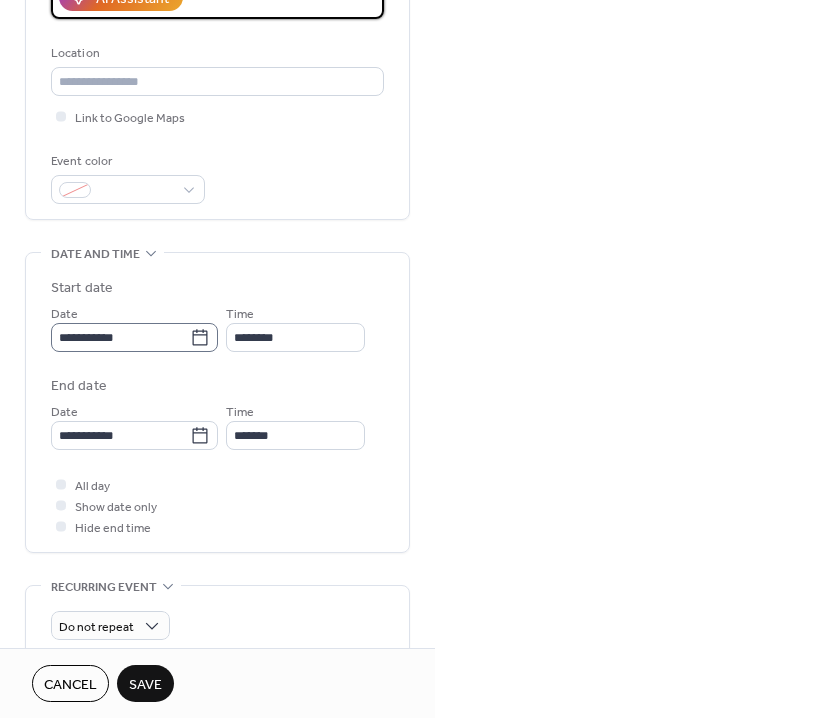 type on "**********" 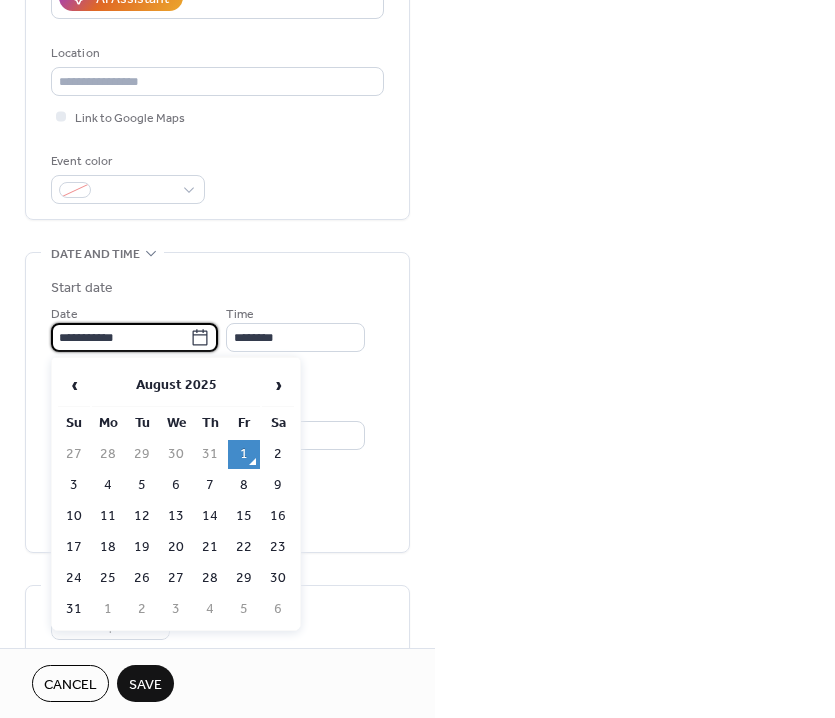 click on "**********" at bounding box center [120, 337] 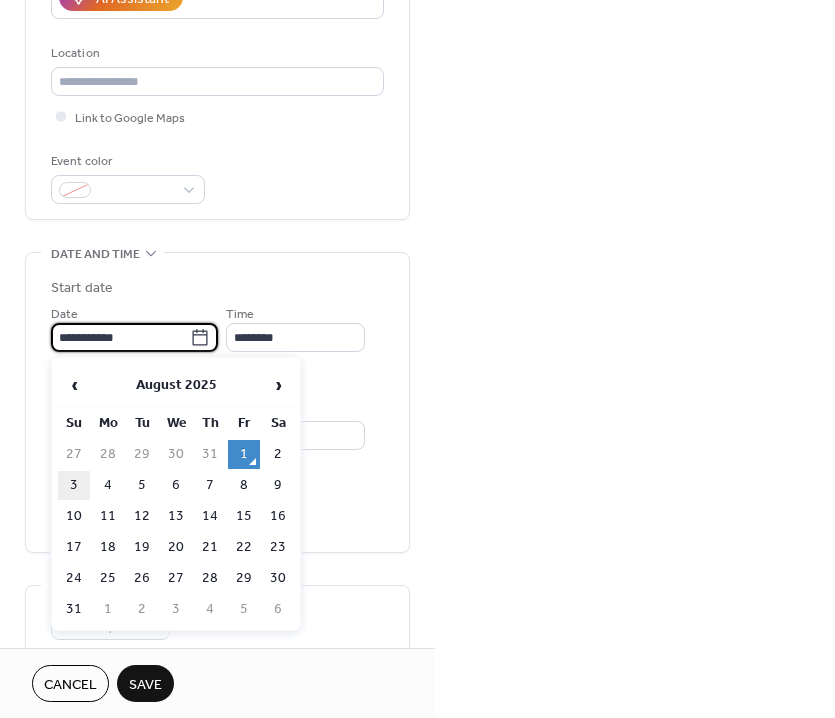 click on "3" at bounding box center [74, 485] 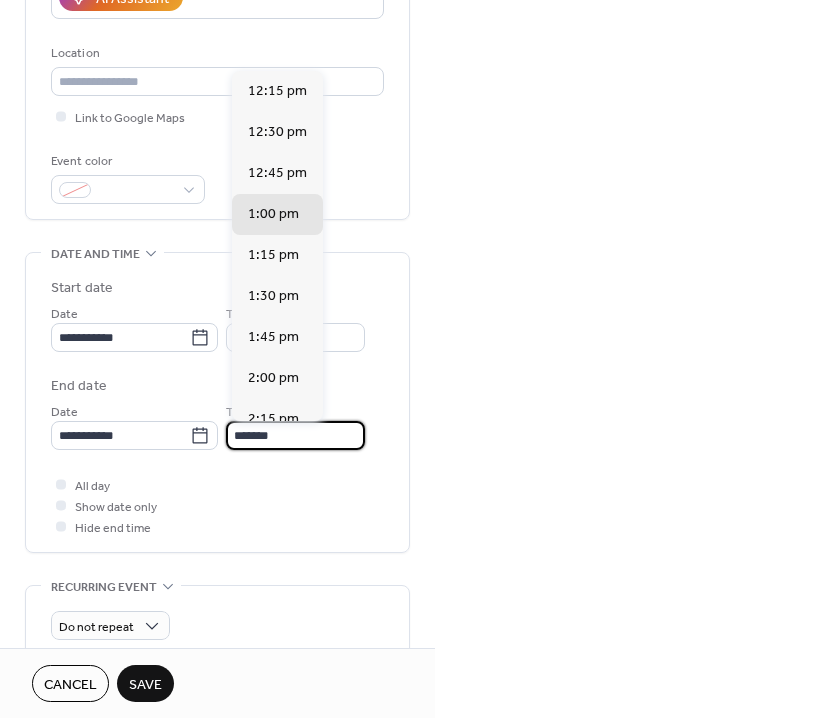 click on "*******" at bounding box center [295, 435] 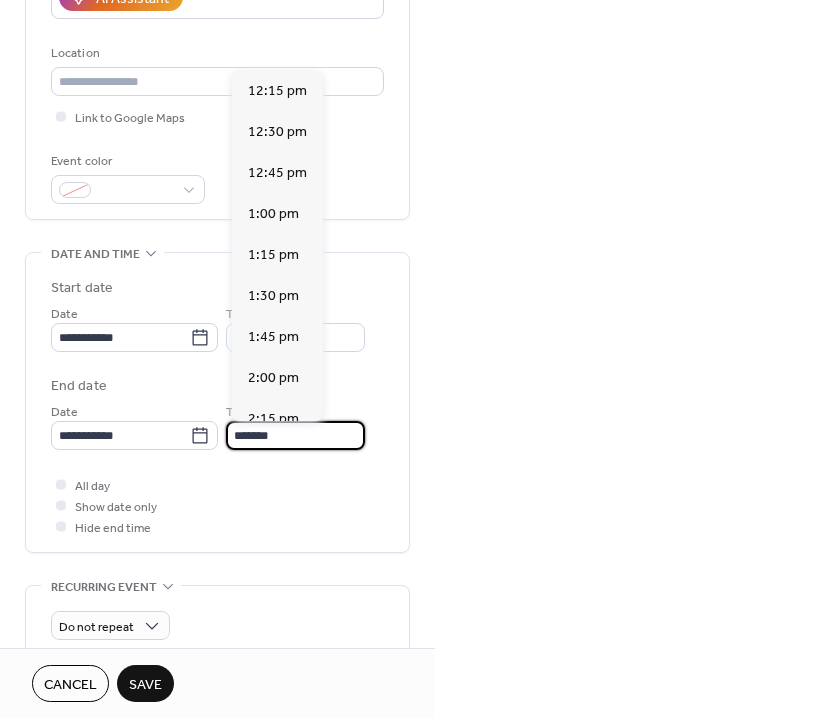 scroll, scrollTop: 607, scrollLeft: 0, axis: vertical 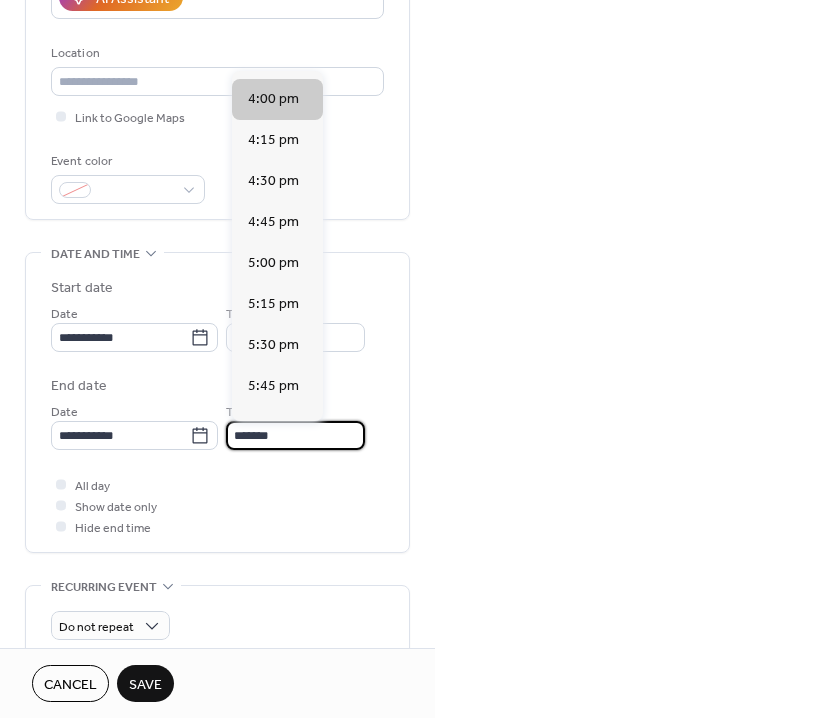 type on "*******" 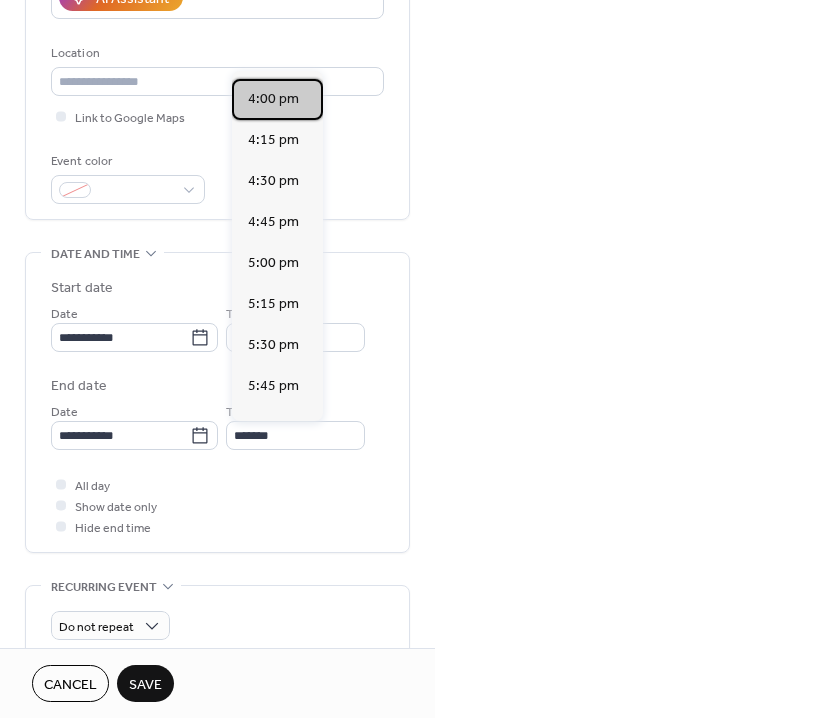 click on "4:00 pm" at bounding box center (273, 99) 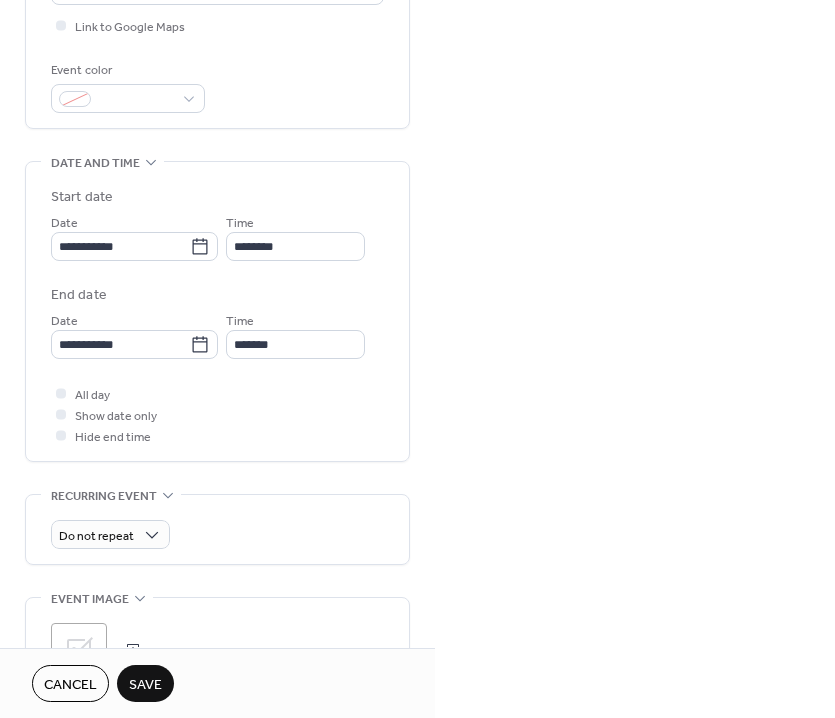 scroll, scrollTop: 489, scrollLeft: 0, axis: vertical 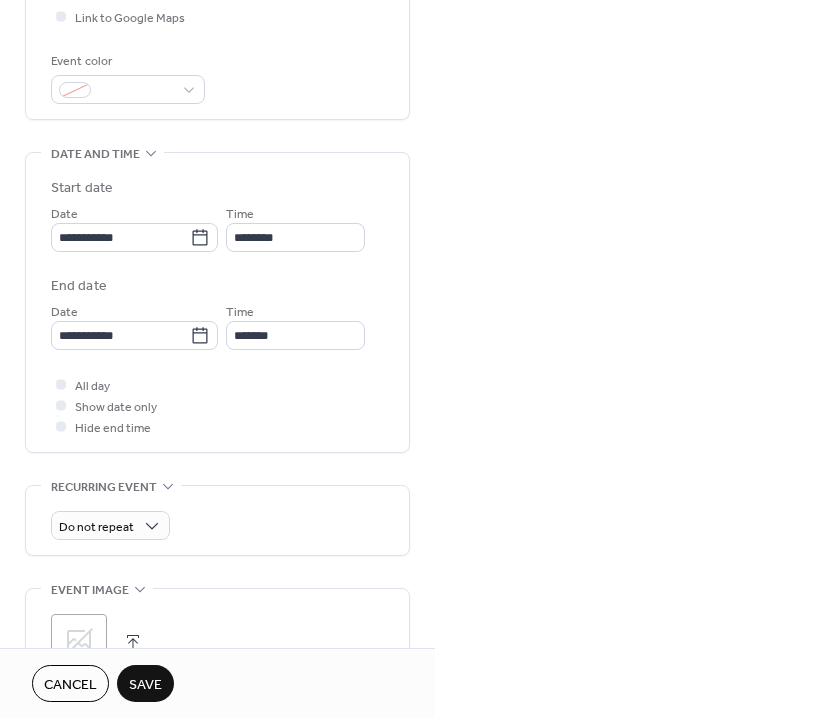 click on "Do not repeat" at bounding box center (217, 520) 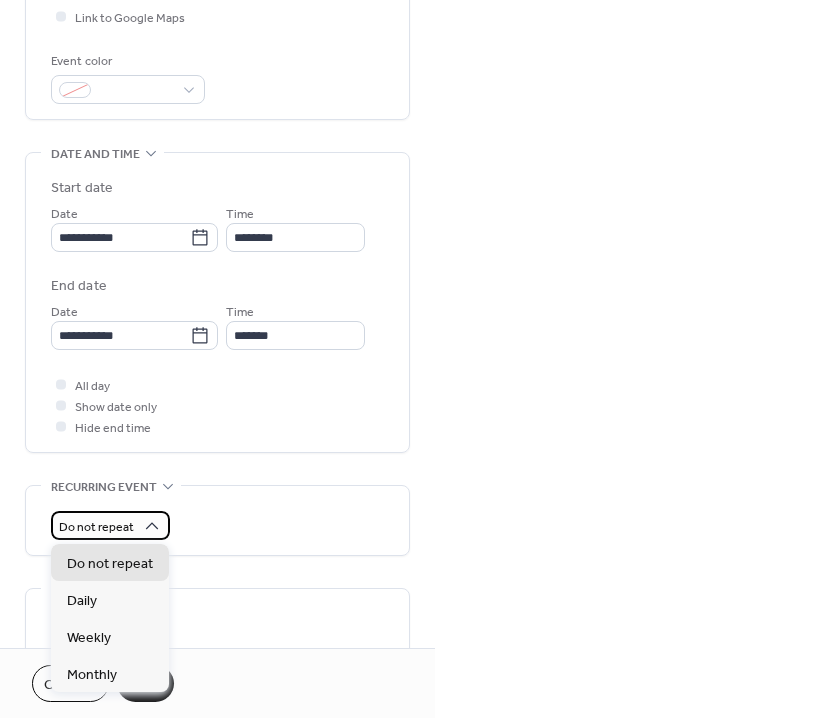 click on "Do not repeat" at bounding box center [110, 525] 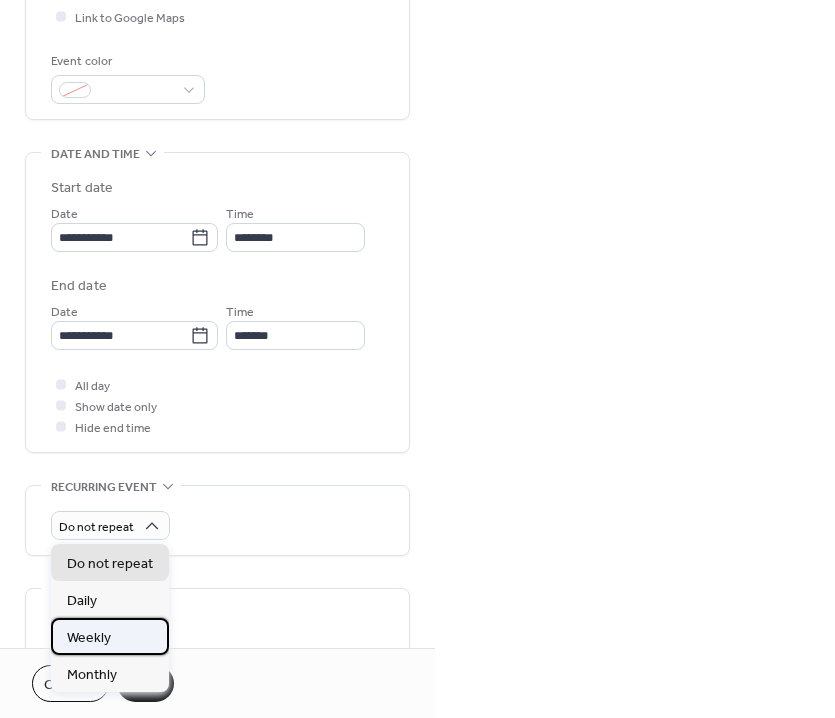 click on "Weekly" at bounding box center [110, 636] 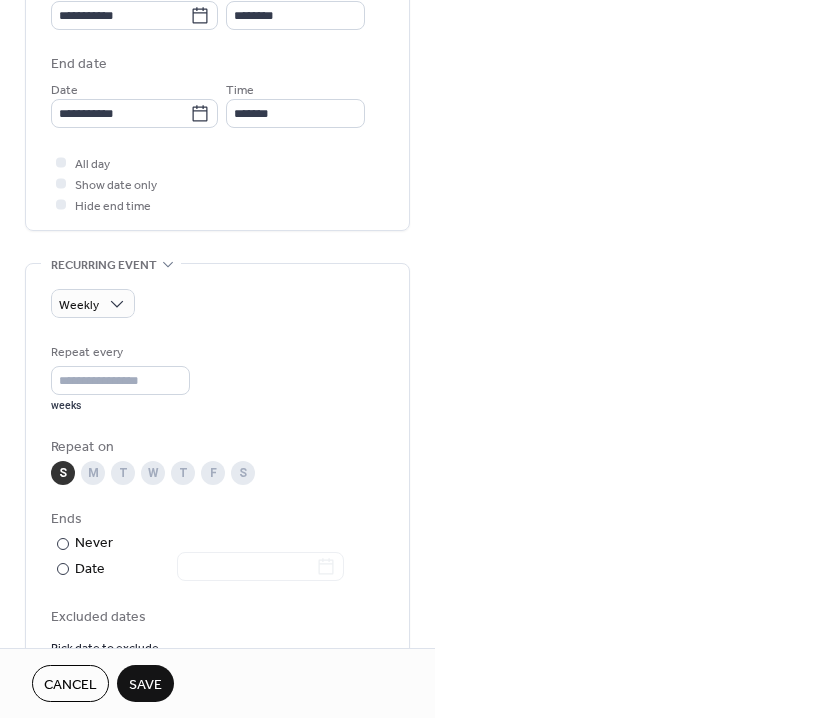 scroll, scrollTop: 719, scrollLeft: 0, axis: vertical 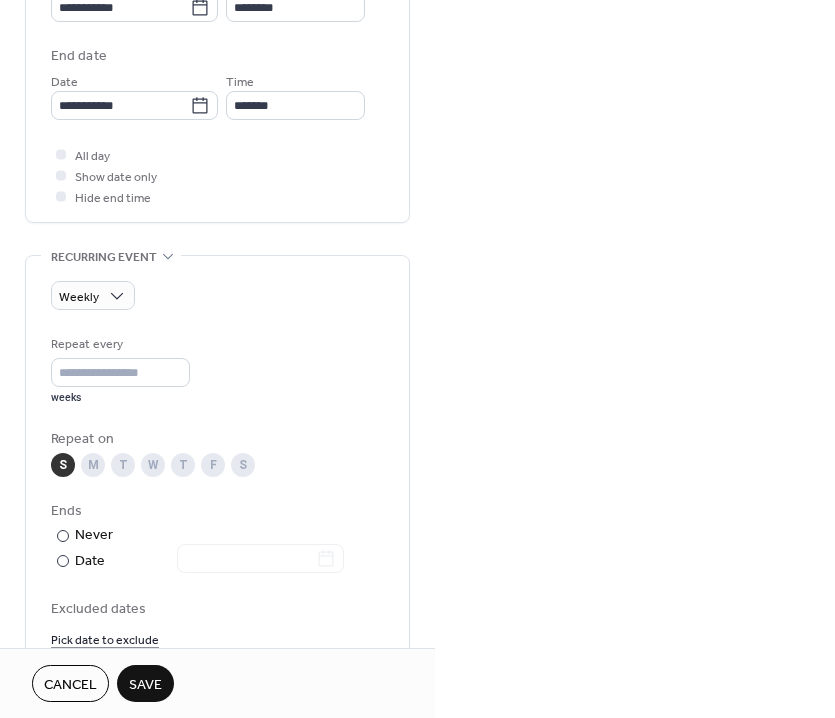 click on "Save" at bounding box center [145, 685] 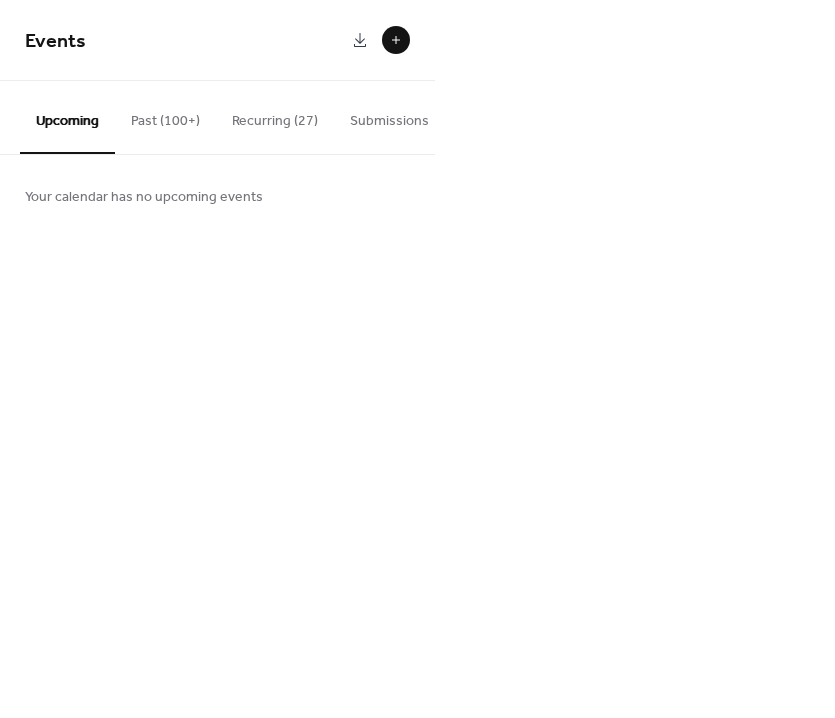 scroll, scrollTop: 0, scrollLeft: 0, axis: both 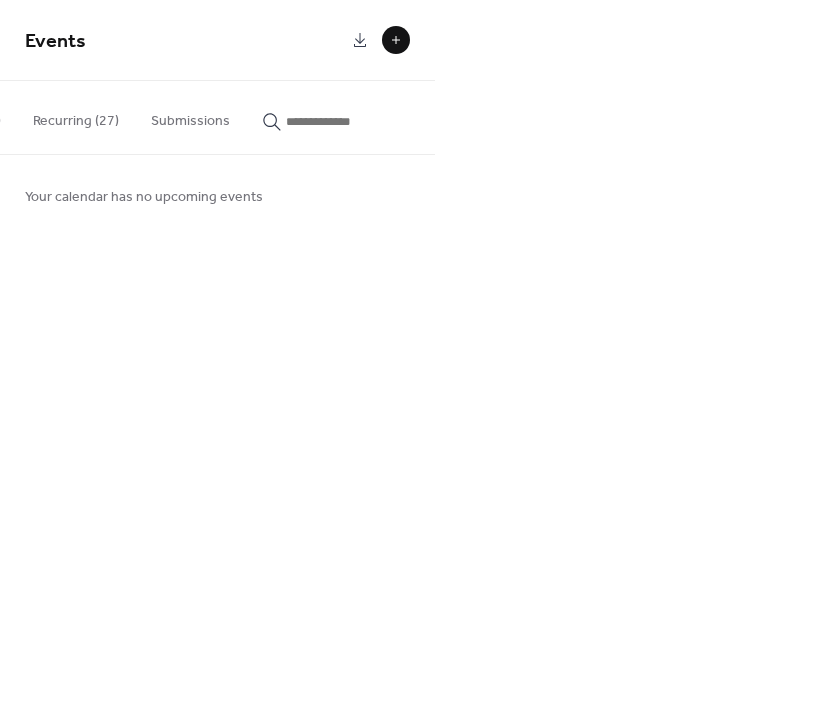 click at bounding box center [346, 121] 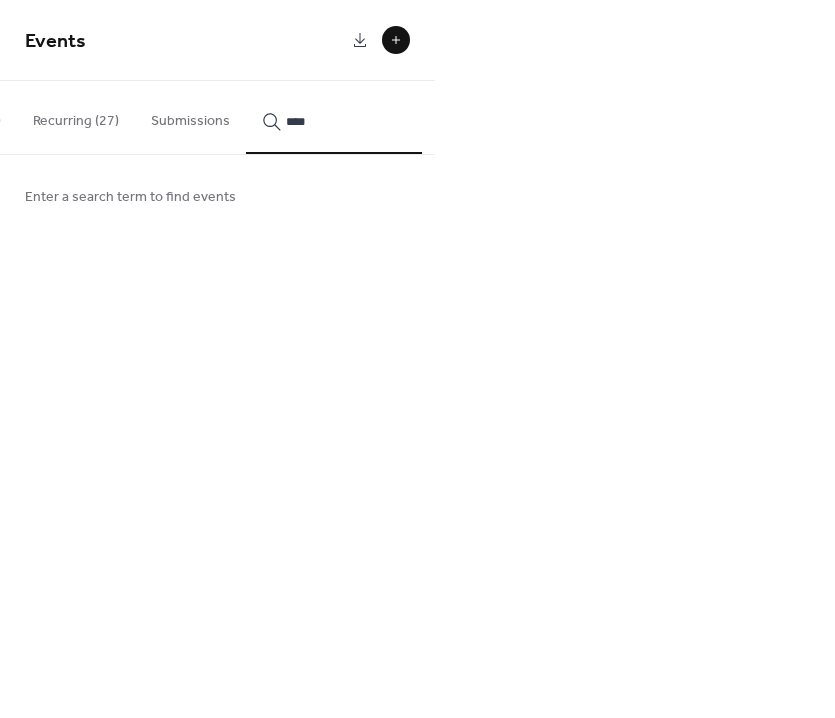 click on "***" at bounding box center [334, 117] 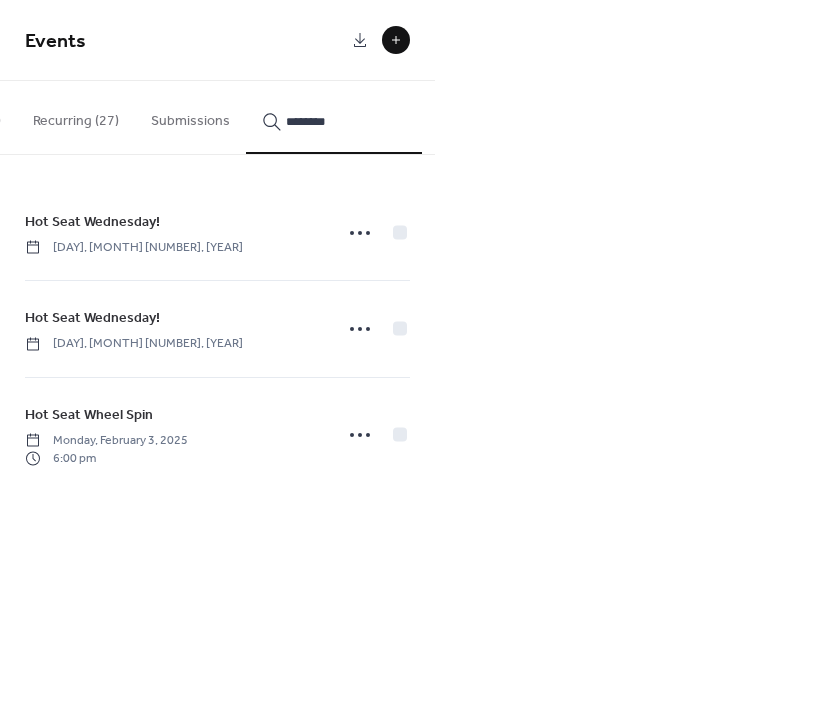type on "********" 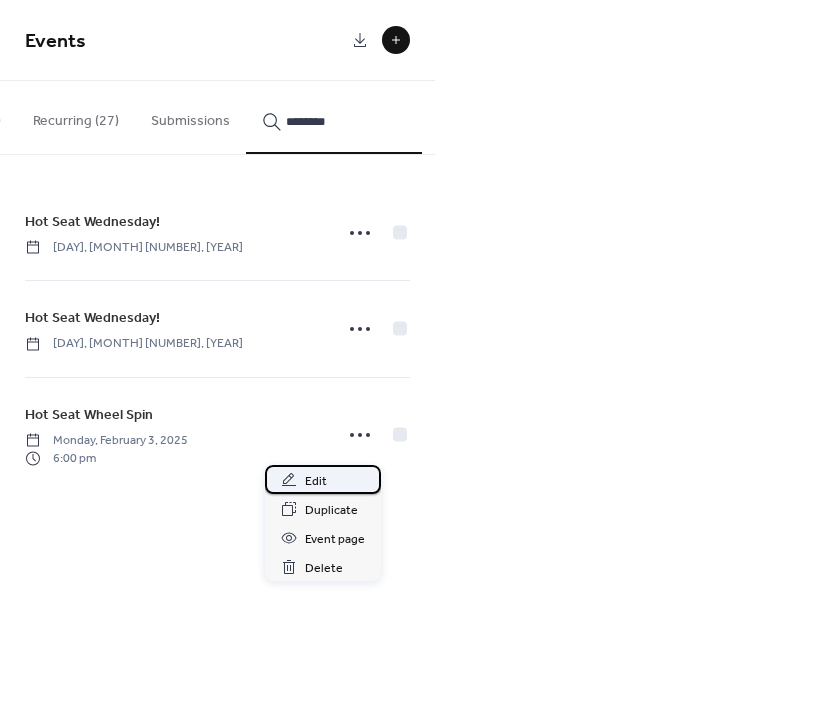 click on "Edit" at bounding box center (323, 479) 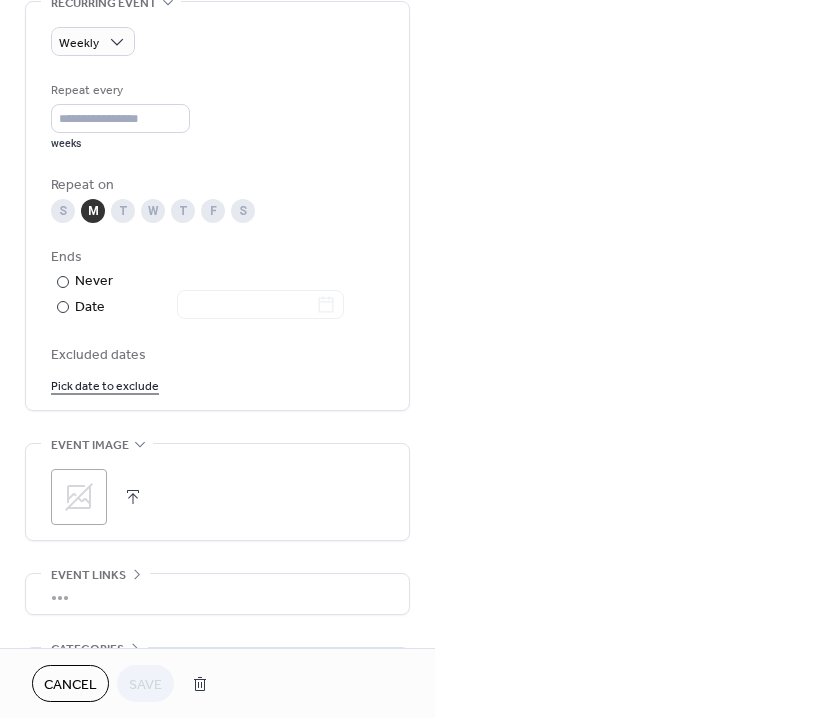 scroll, scrollTop: 1108, scrollLeft: 0, axis: vertical 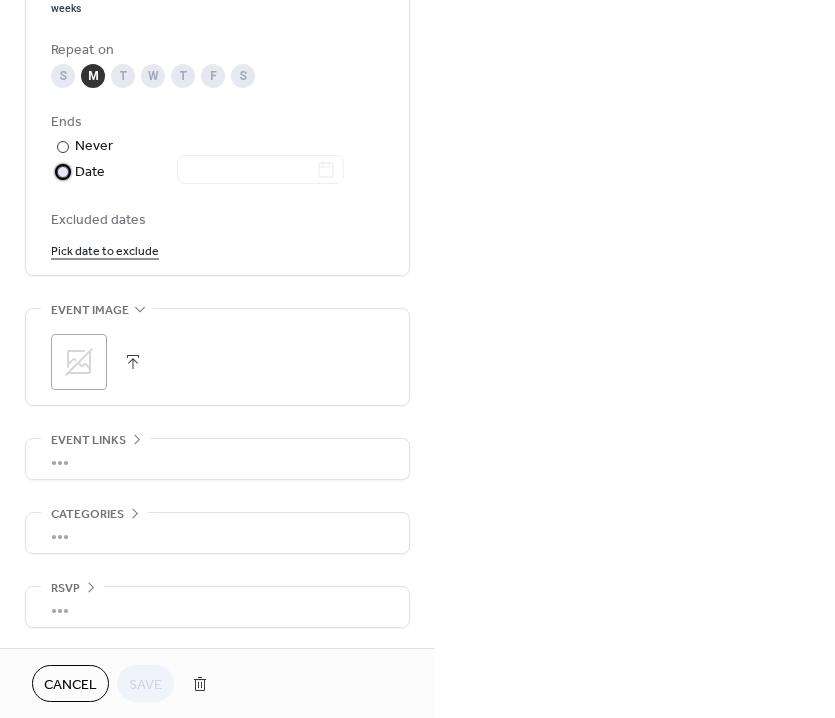 click at bounding box center (63, 172) 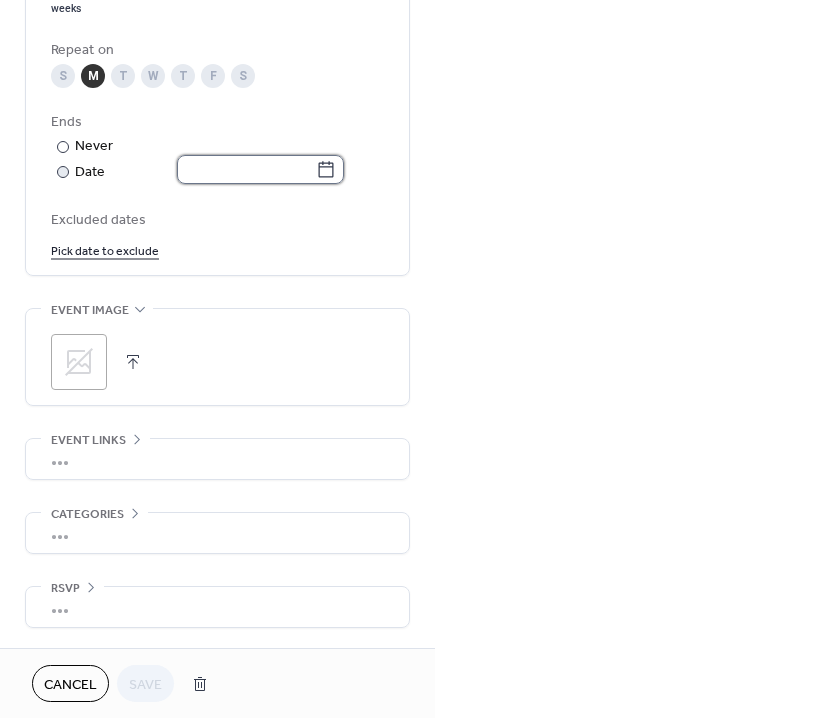 click at bounding box center [246, 169] 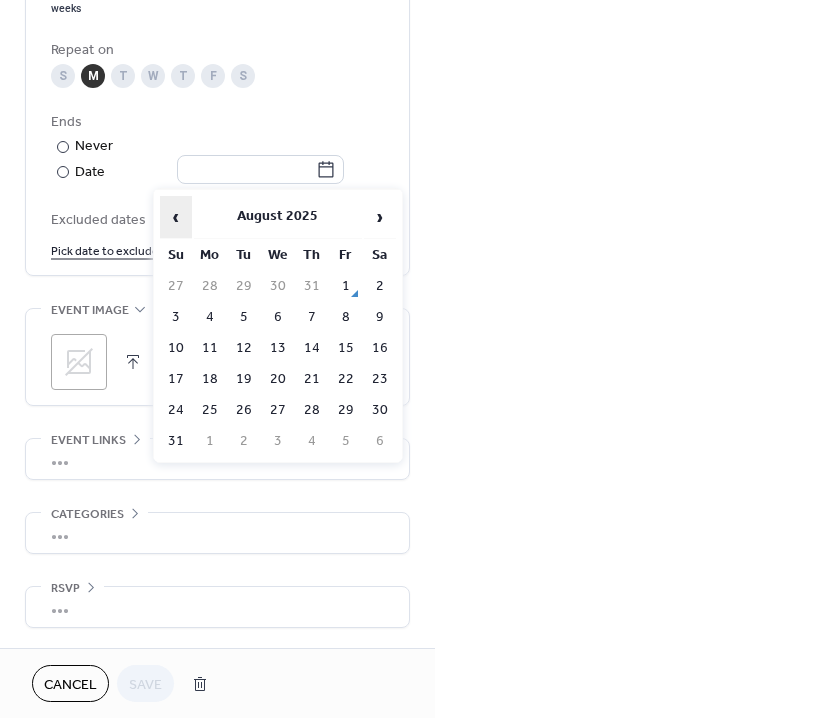 click on "‹" at bounding box center [176, 217] 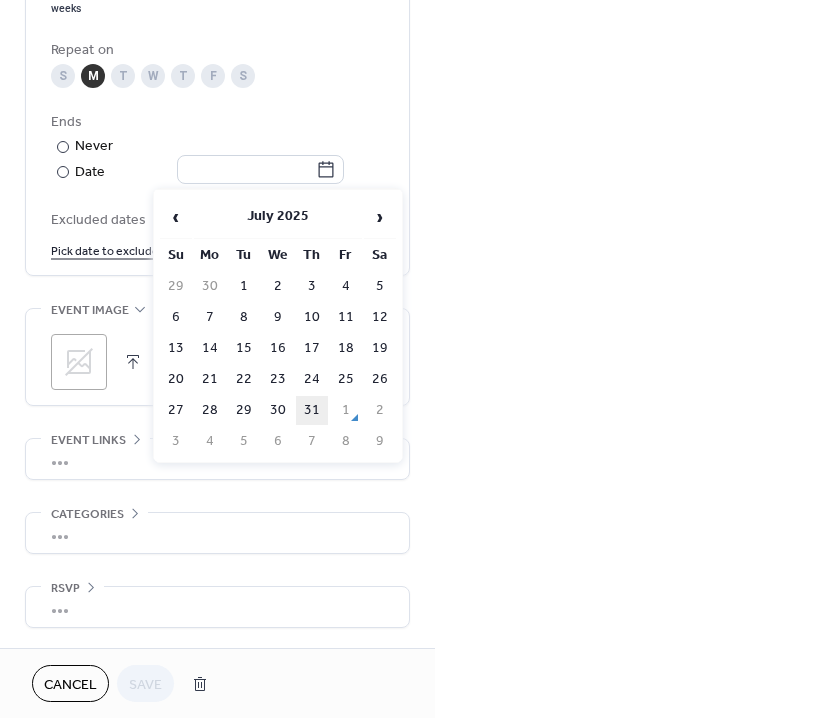 click on "31" at bounding box center (312, 410) 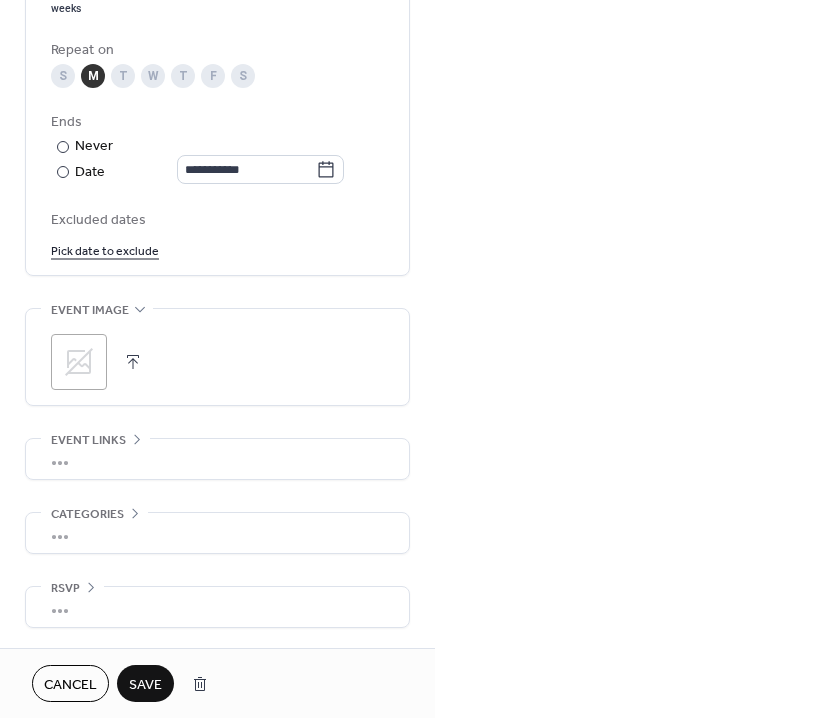 click on "Save" at bounding box center (145, 685) 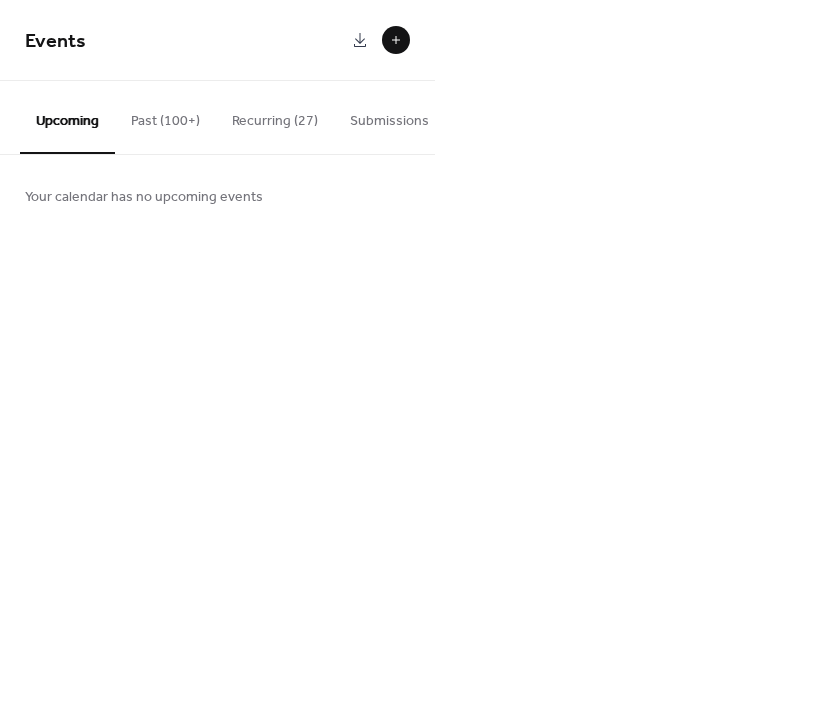 click at bounding box center (396, 40) 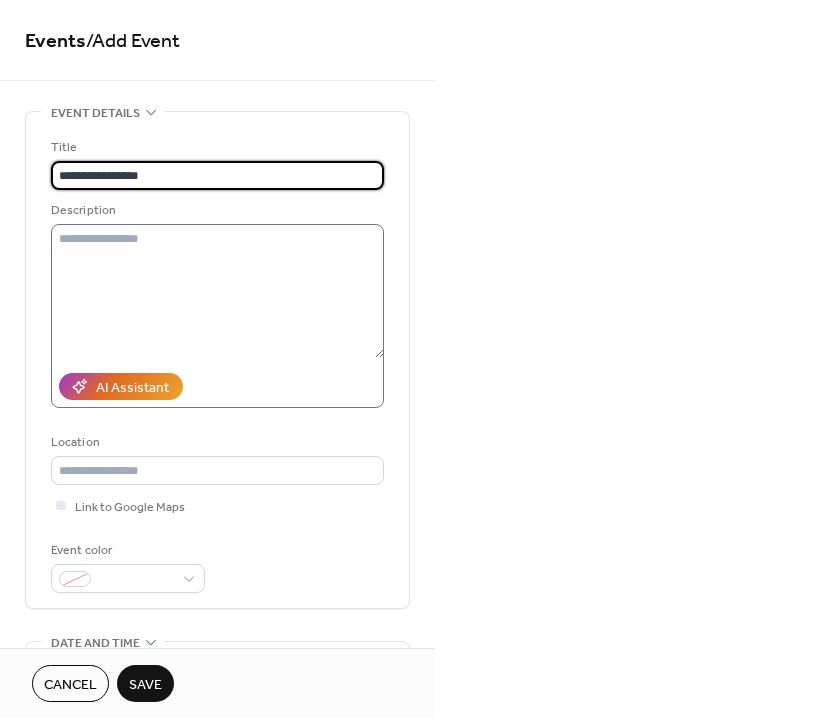paste on "**********" 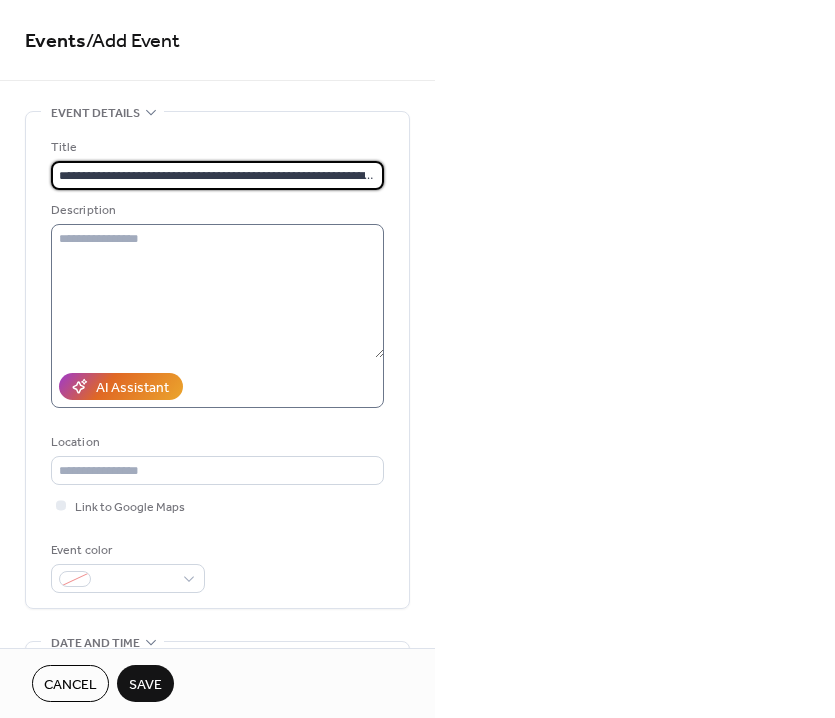 scroll, scrollTop: 0, scrollLeft: 402, axis: horizontal 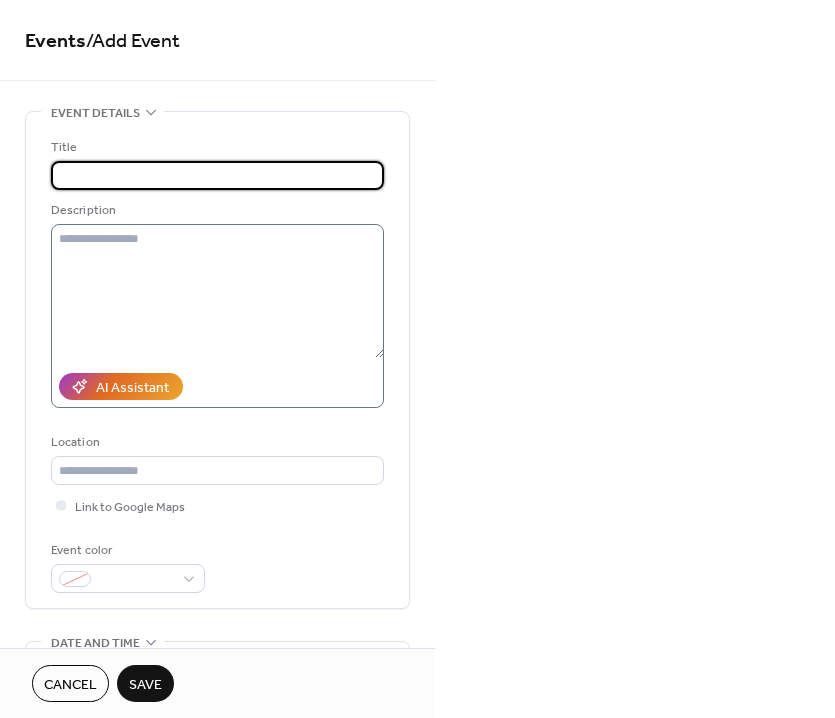 type on "**********" 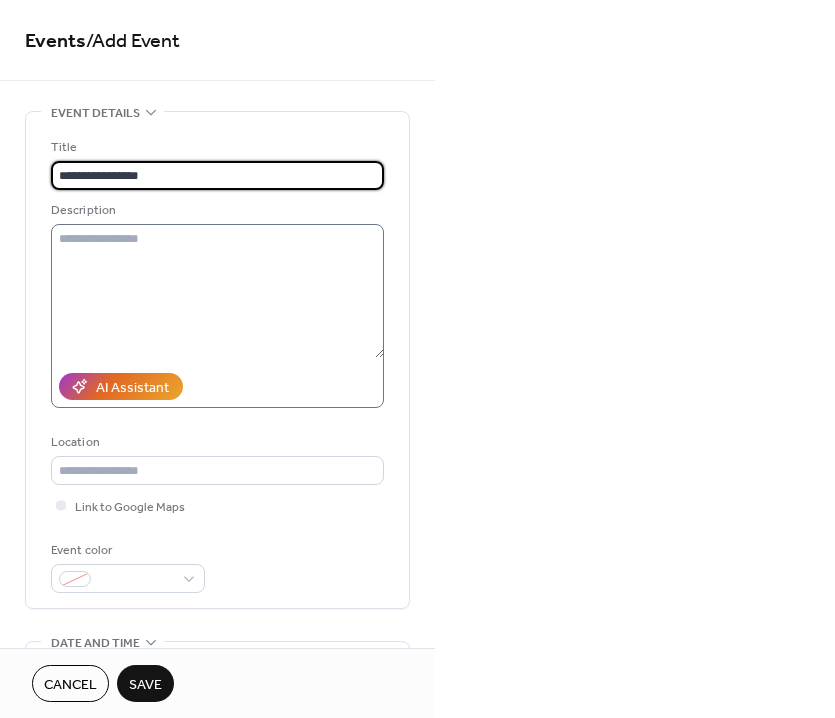 scroll, scrollTop: 0, scrollLeft: 0, axis: both 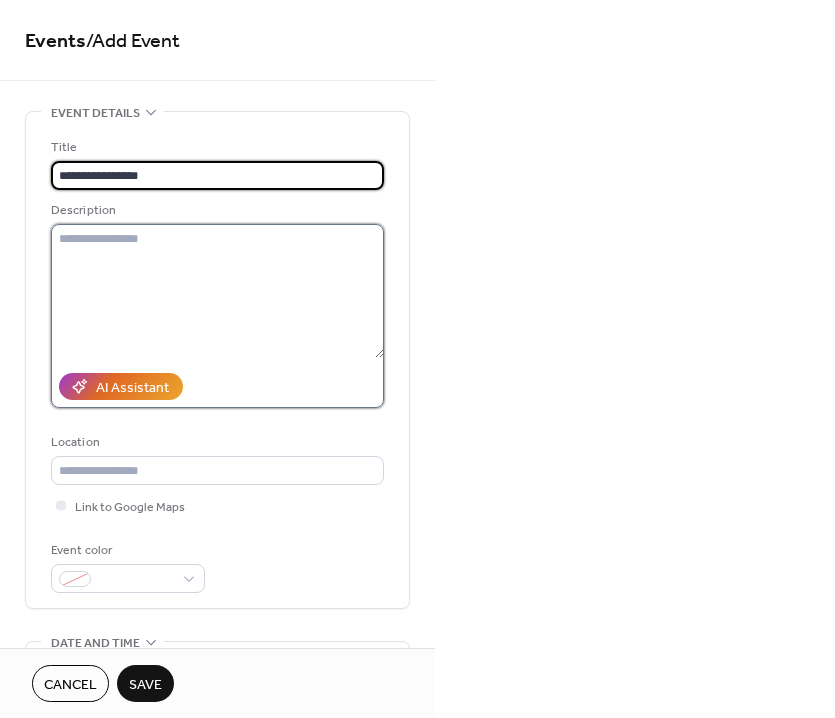 click at bounding box center [217, 291] 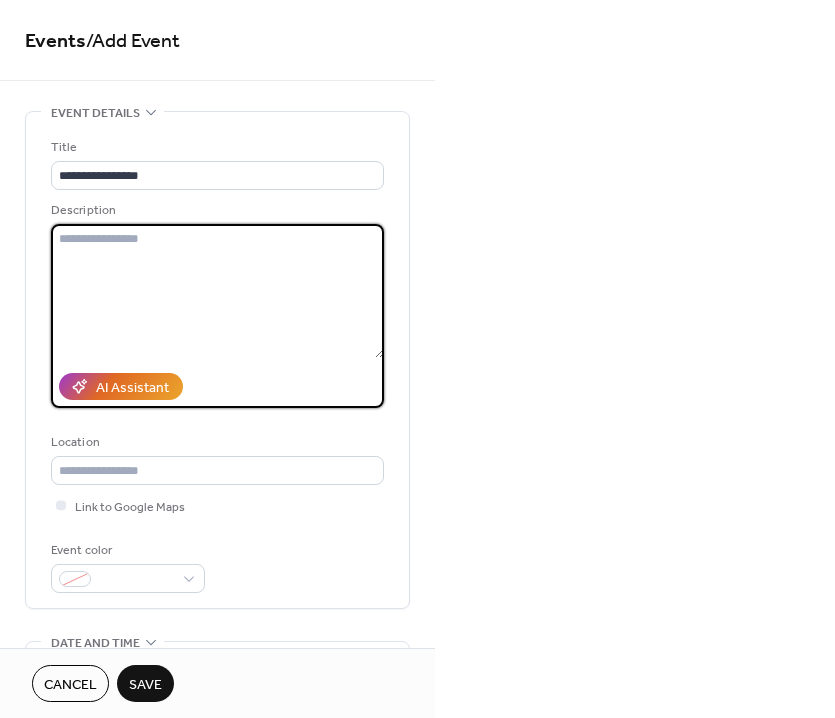 paste on "**********" 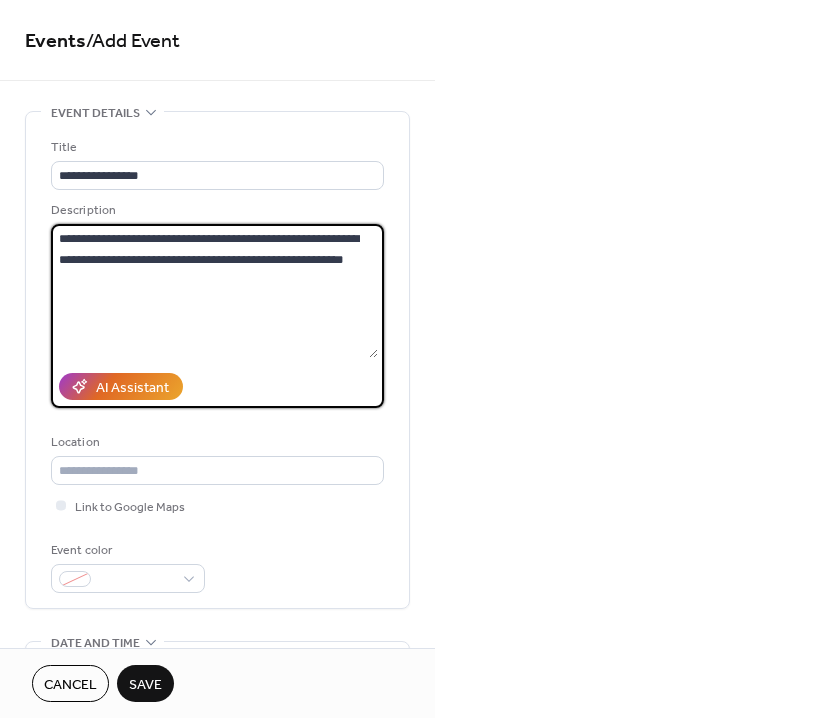 drag, startPoint x: 304, startPoint y: 235, endPoint x: 256, endPoint y: 239, distance: 48.166378 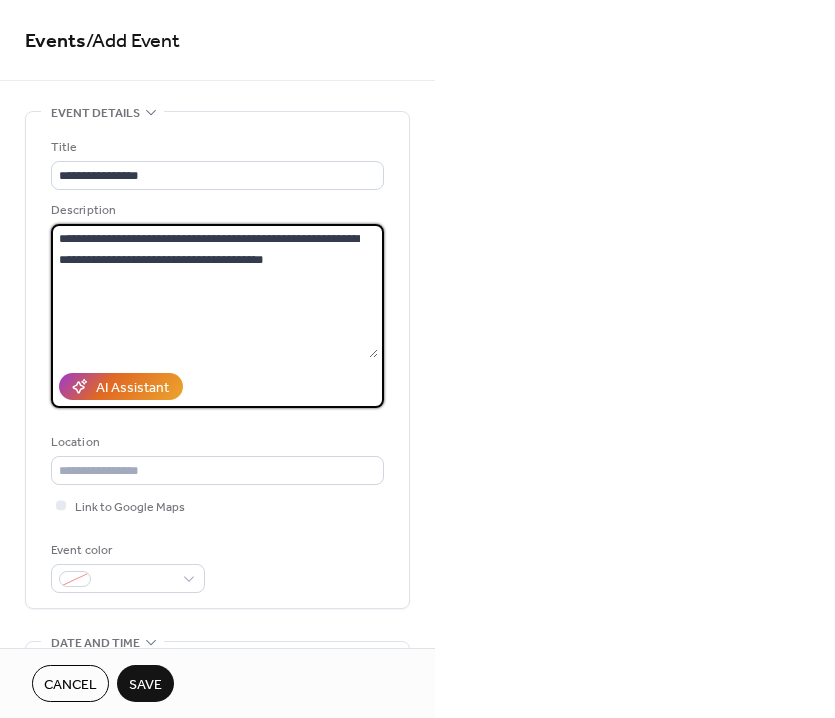 drag, startPoint x: 157, startPoint y: 256, endPoint x: 92, endPoint y: 256, distance: 65 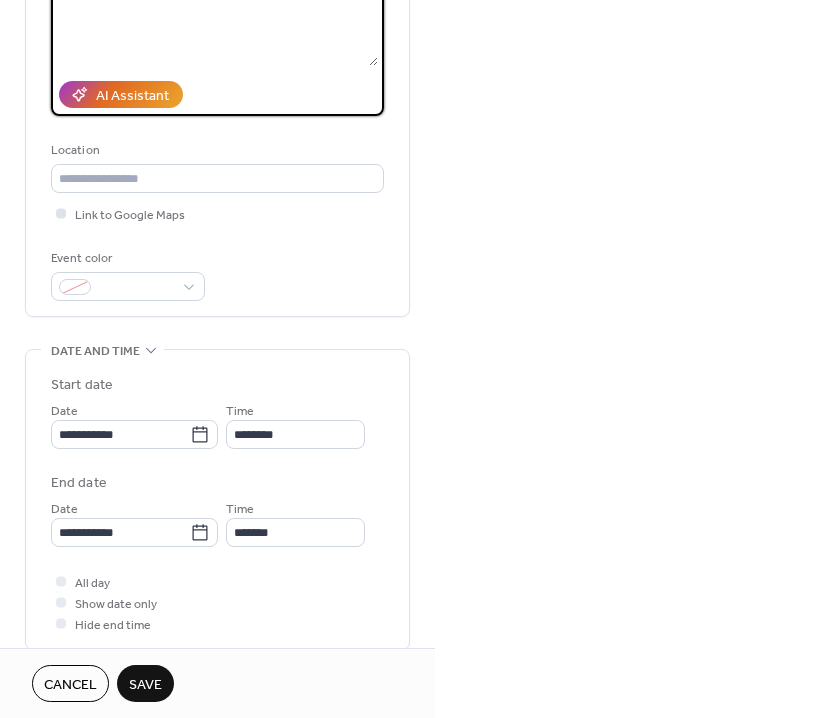 scroll, scrollTop: 435, scrollLeft: 0, axis: vertical 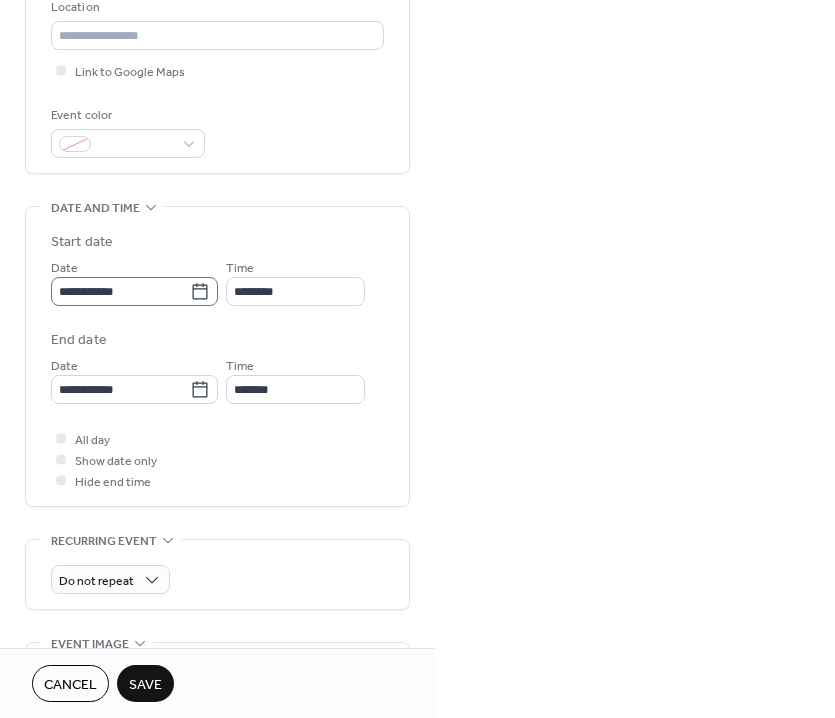 type on "**********" 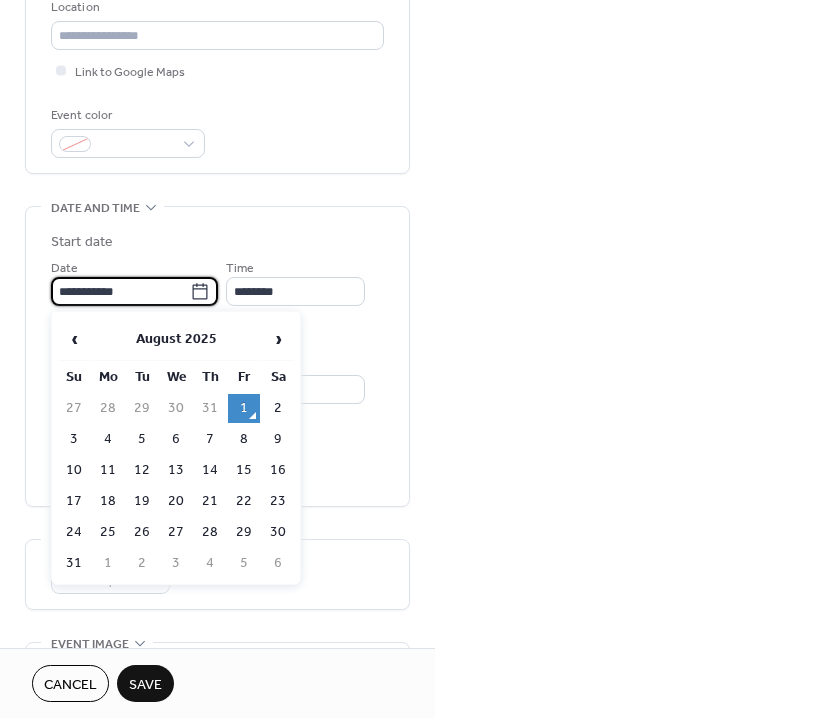 click on "**********" at bounding box center (120, 291) 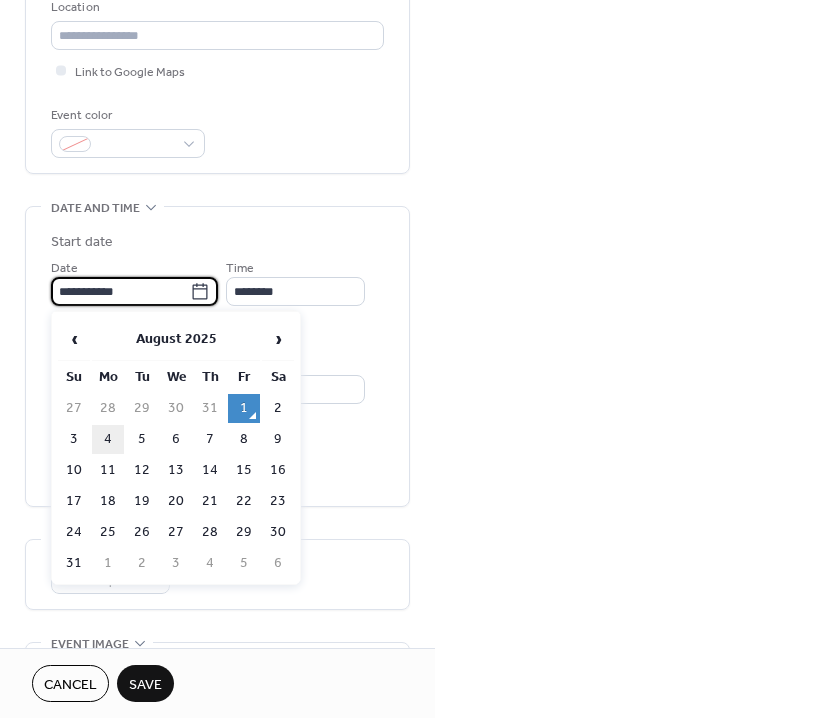 click on "4" at bounding box center (108, 439) 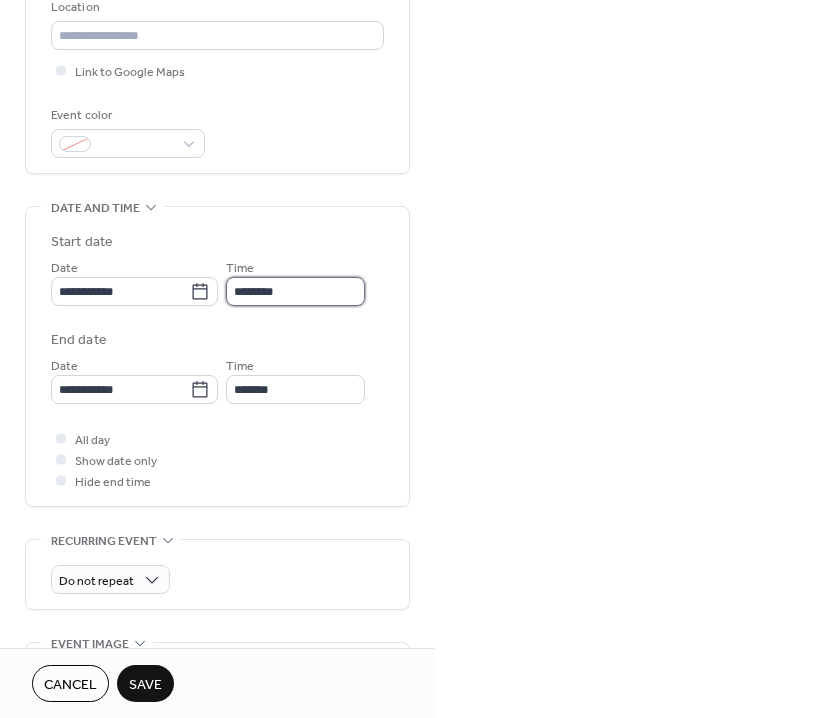 click on "********" at bounding box center [295, 291] 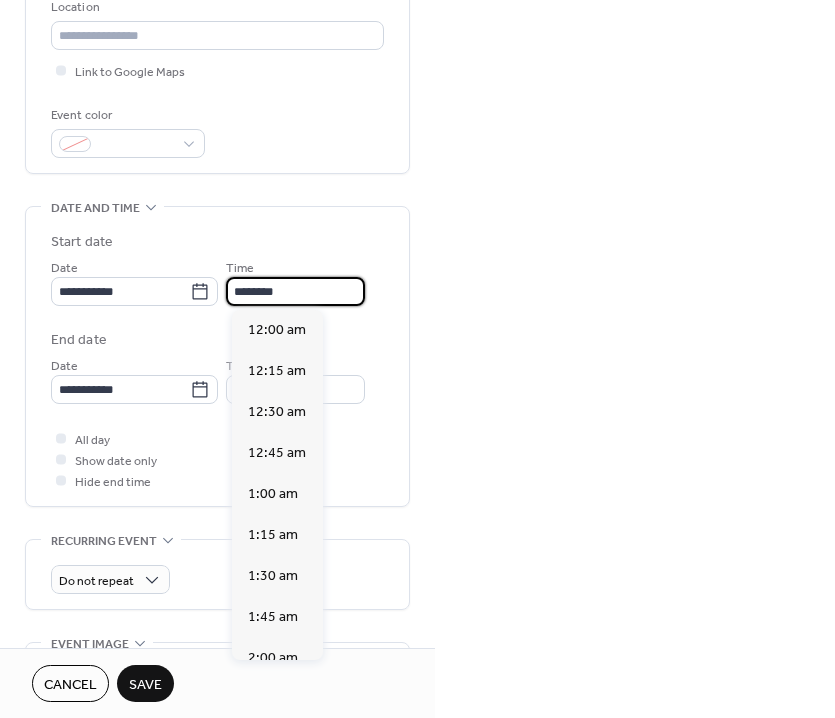 click on "********" at bounding box center (295, 291) 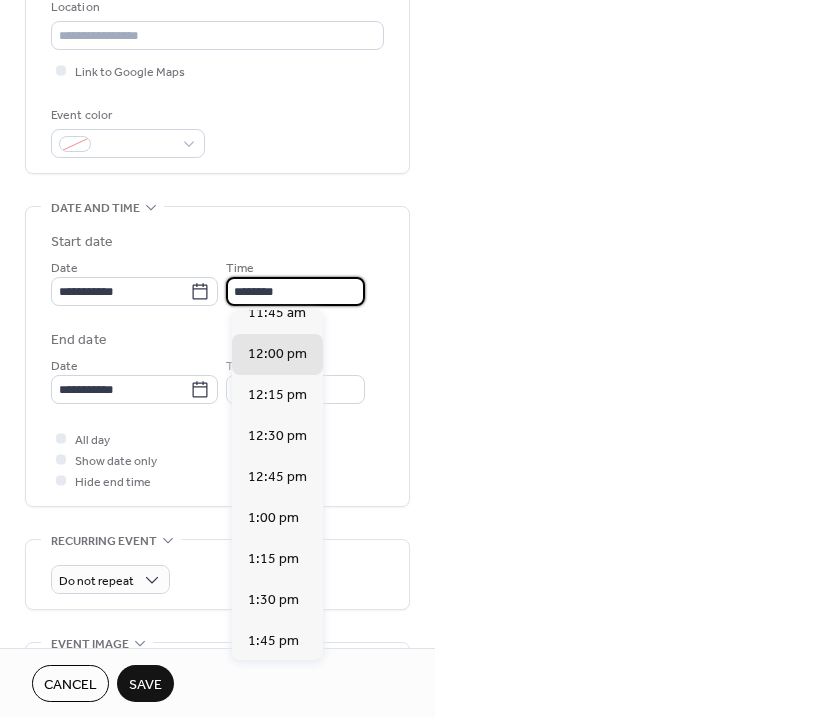 click on "********" at bounding box center (295, 291) 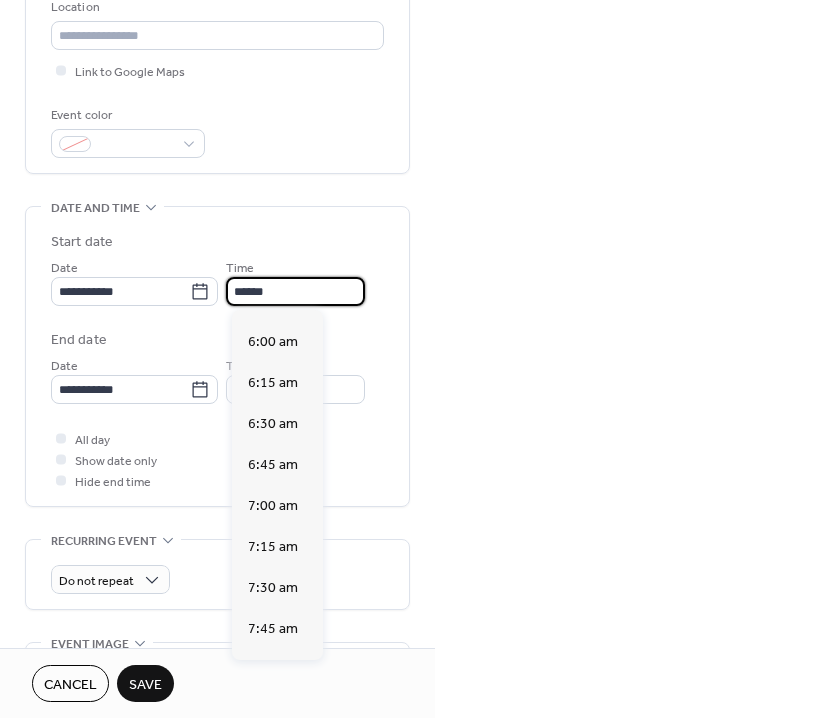 scroll, scrollTop: 2916, scrollLeft: 0, axis: vertical 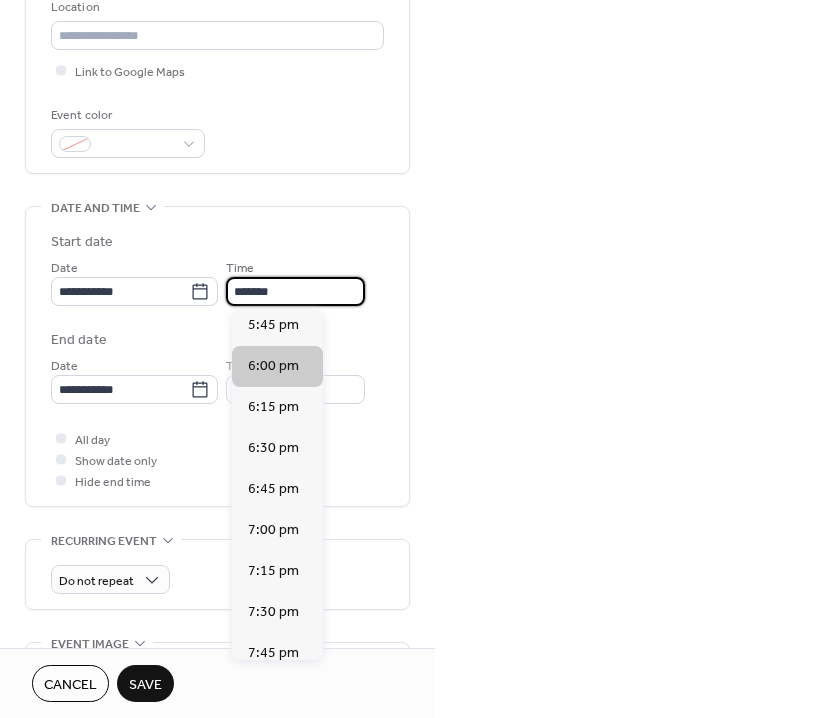 type on "*******" 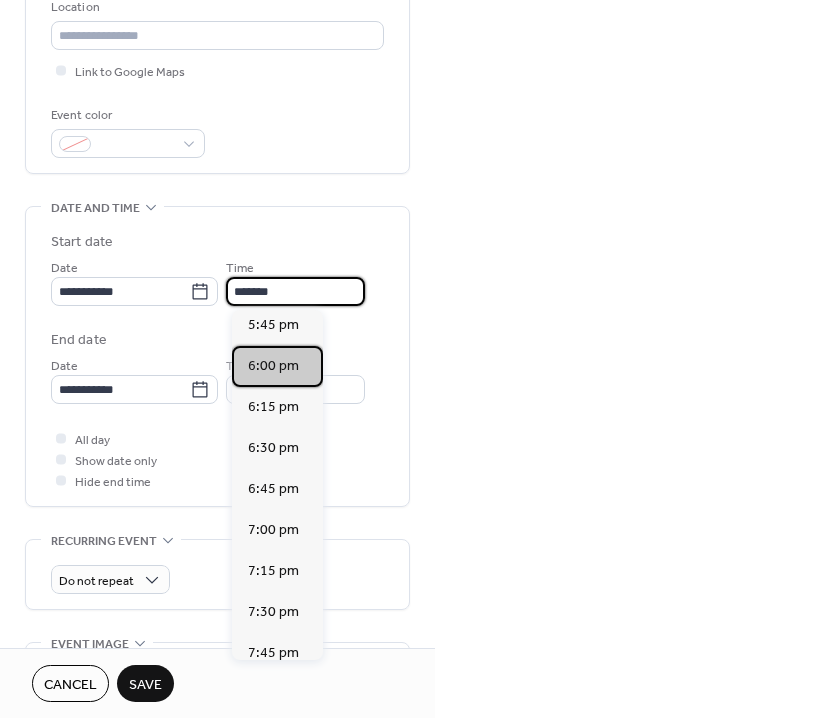 click on "6:00 pm" at bounding box center [273, 366] 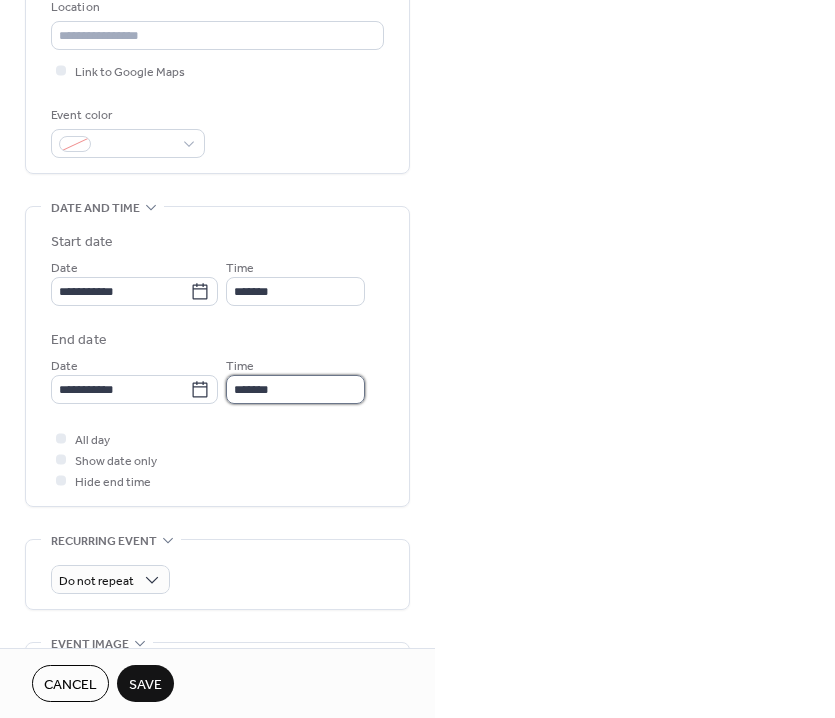 click on "*******" at bounding box center (295, 389) 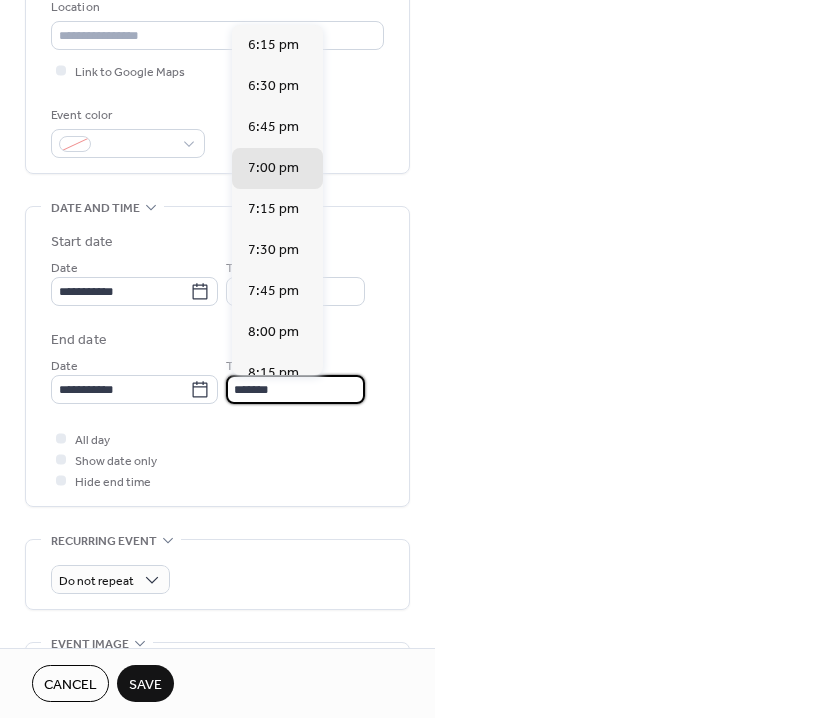 click on "*******" at bounding box center [295, 389] 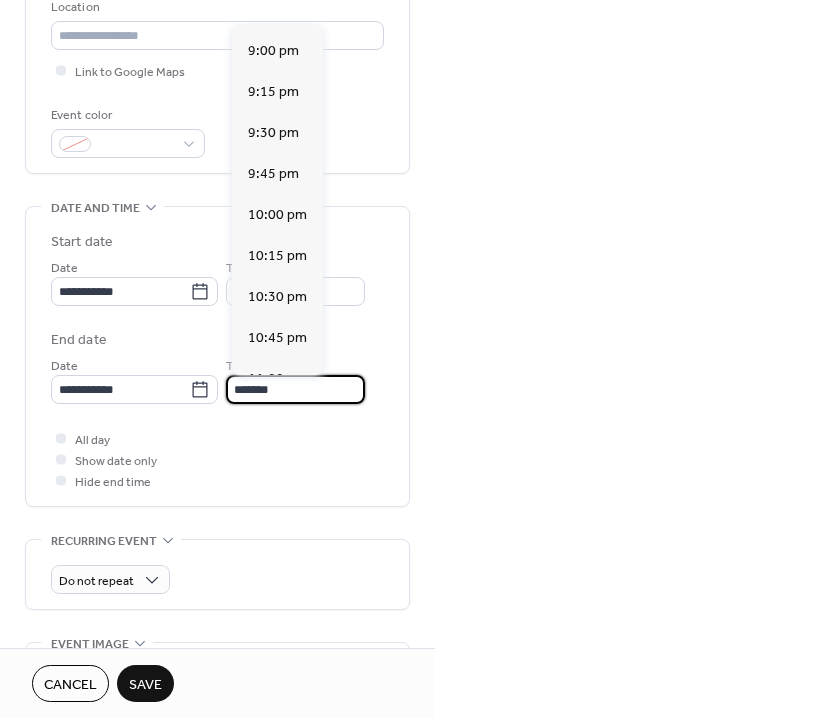 scroll, scrollTop: 283, scrollLeft: 0, axis: vertical 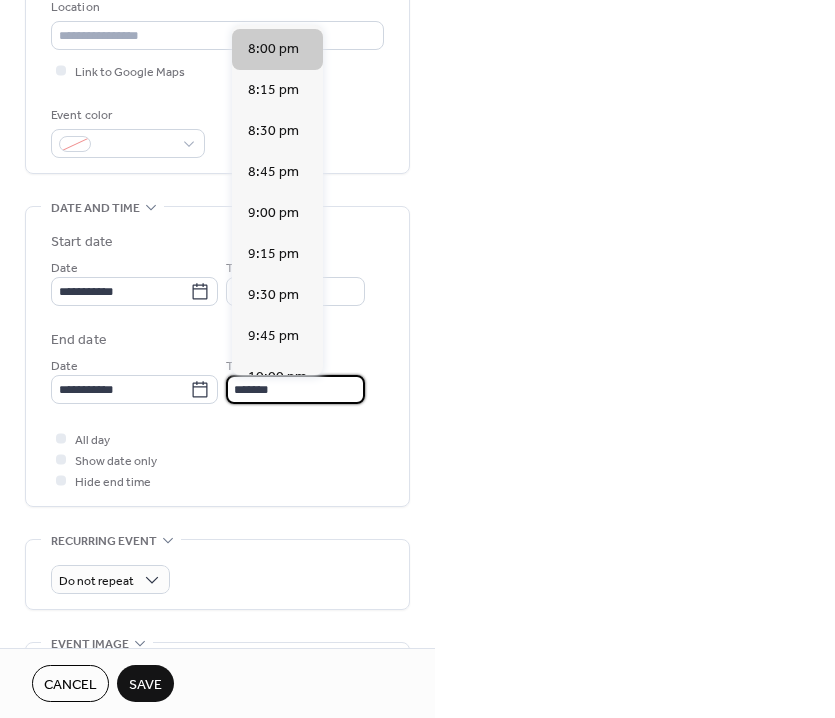 type on "*******" 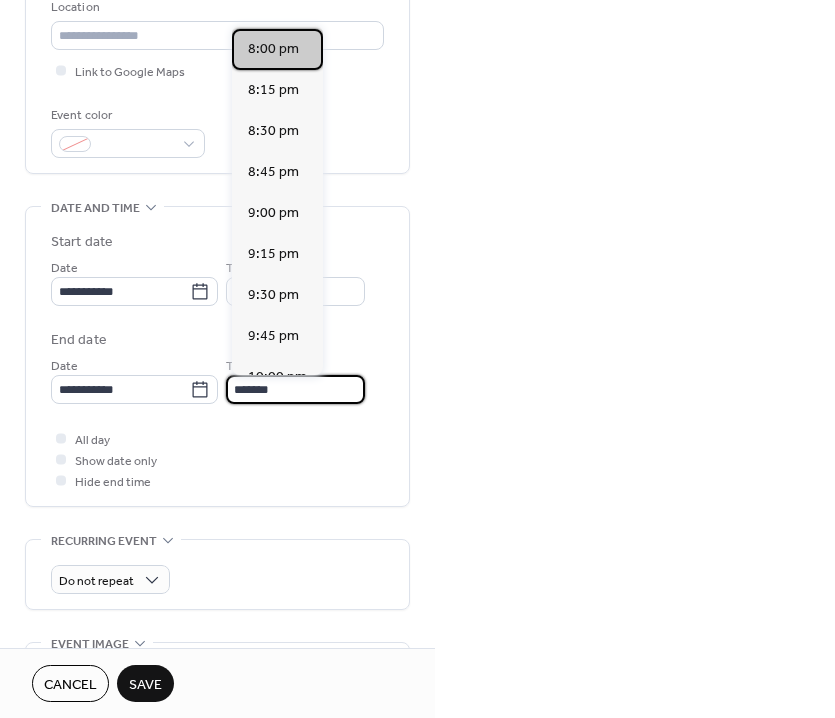 click on "8:00 pm" at bounding box center (277, 49) 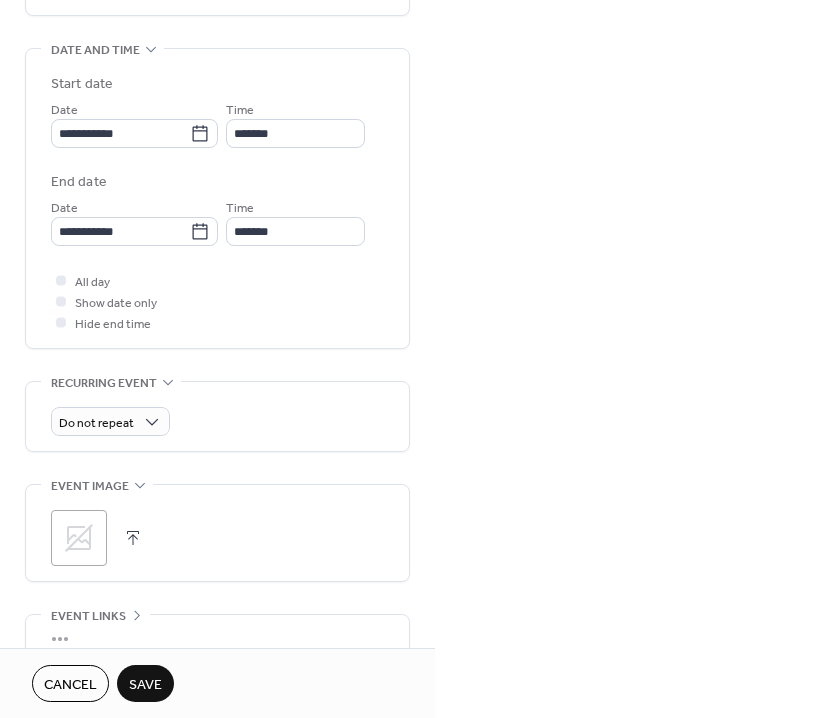 scroll, scrollTop: 620, scrollLeft: 0, axis: vertical 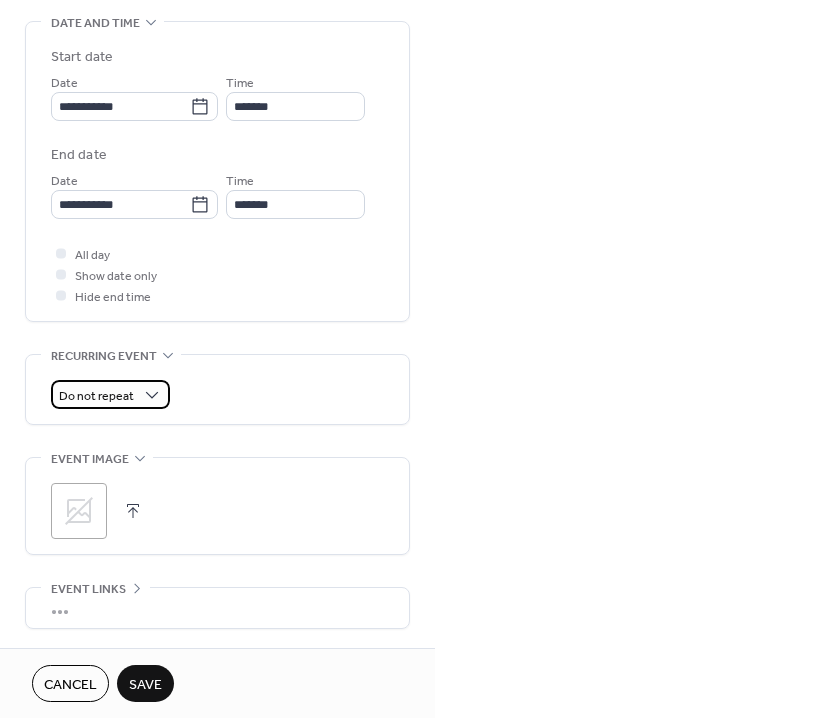 click on "Do not repeat" at bounding box center [96, 396] 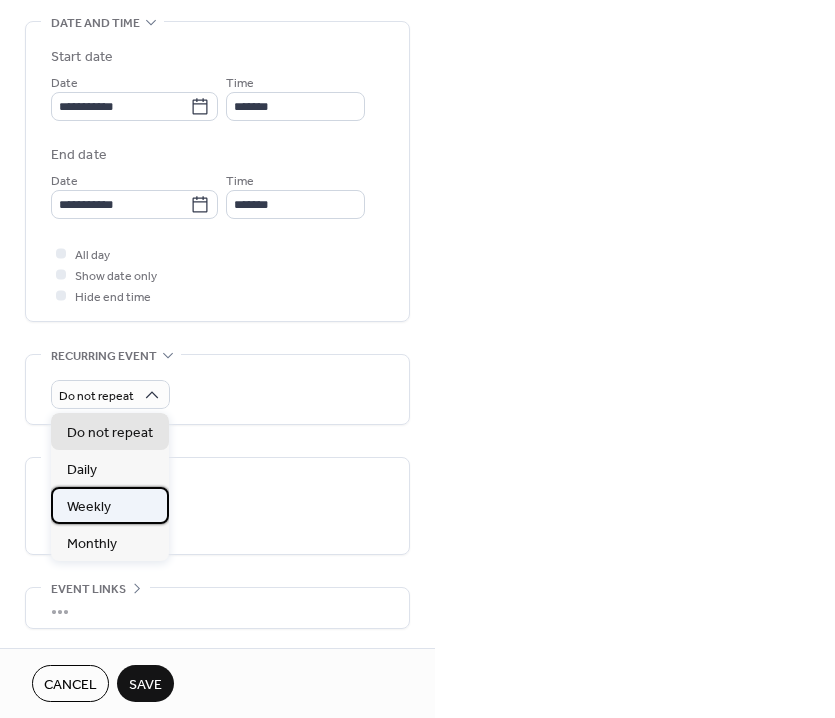 click on "Weekly" at bounding box center (110, 505) 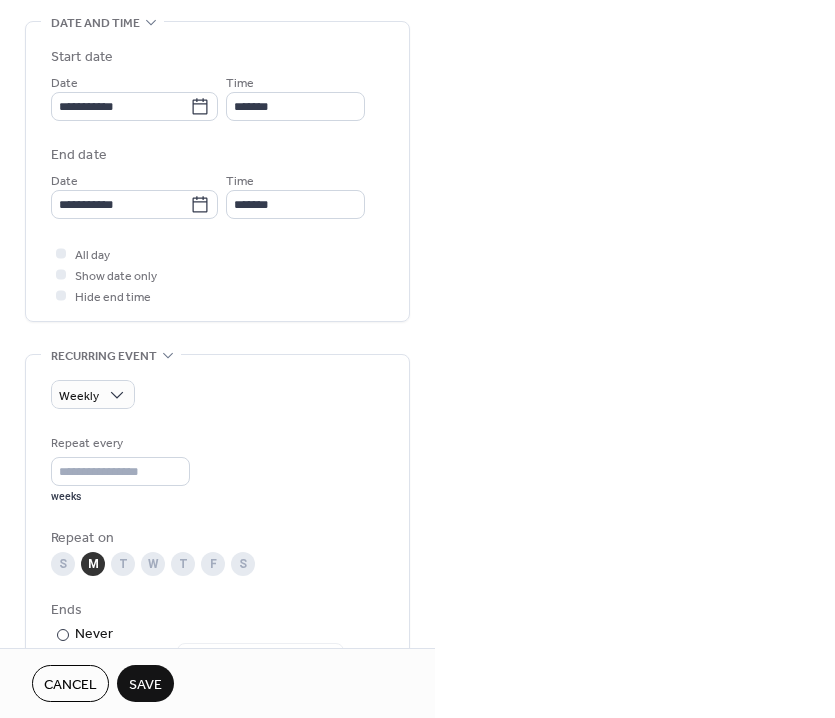 click on "Save" at bounding box center [145, 685] 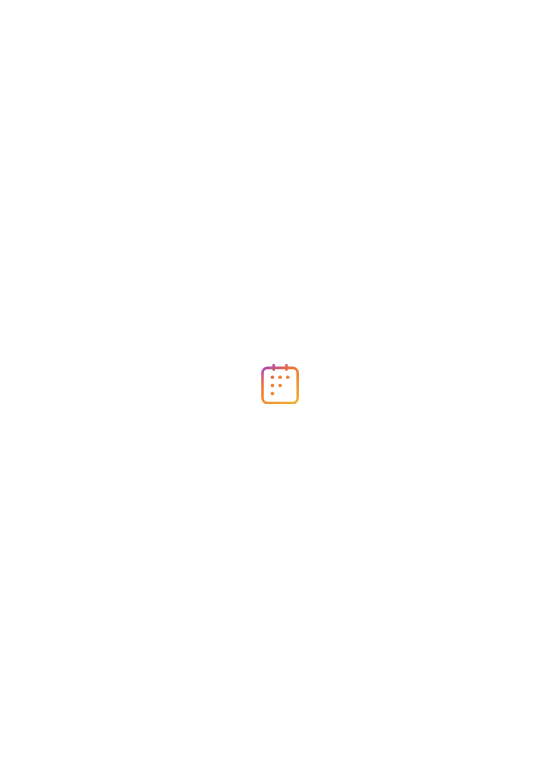 scroll, scrollTop: 0, scrollLeft: 0, axis: both 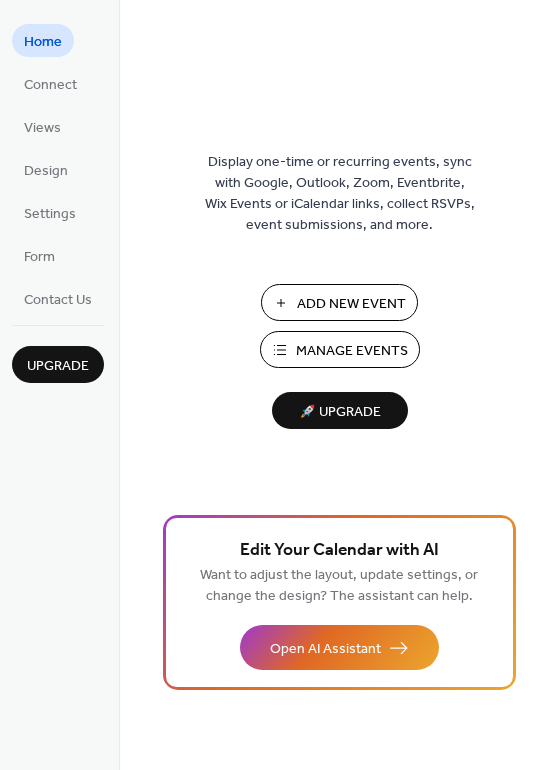 click on "Manage Events" at bounding box center (352, 351) 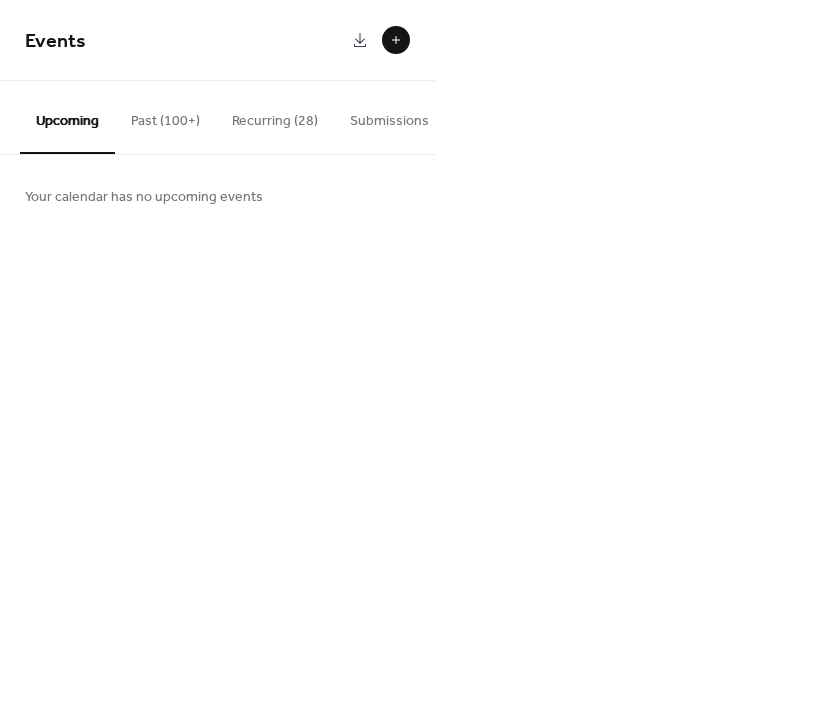 scroll, scrollTop: 0, scrollLeft: 0, axis: both 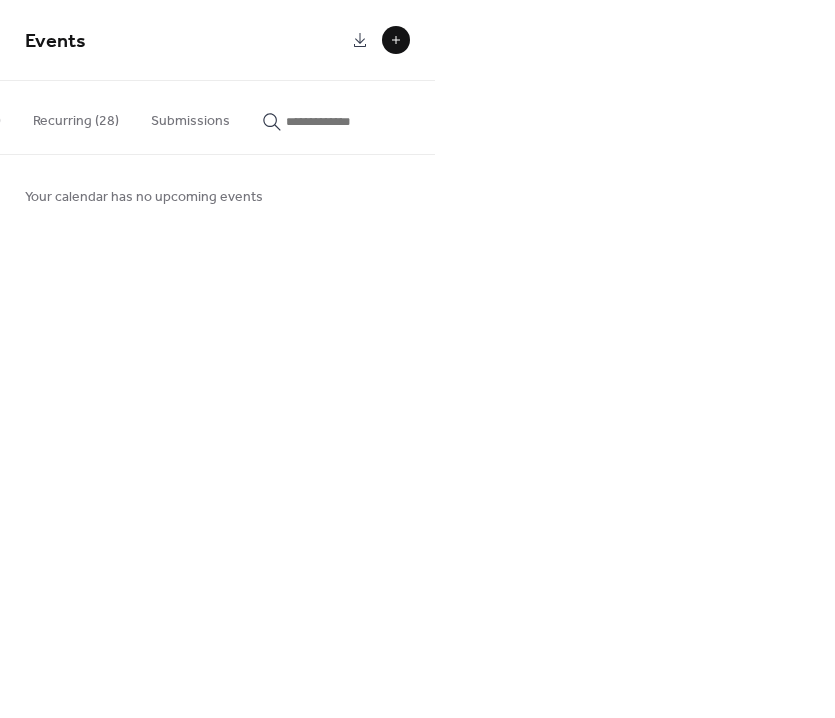 click at bounding box center (346, 121) 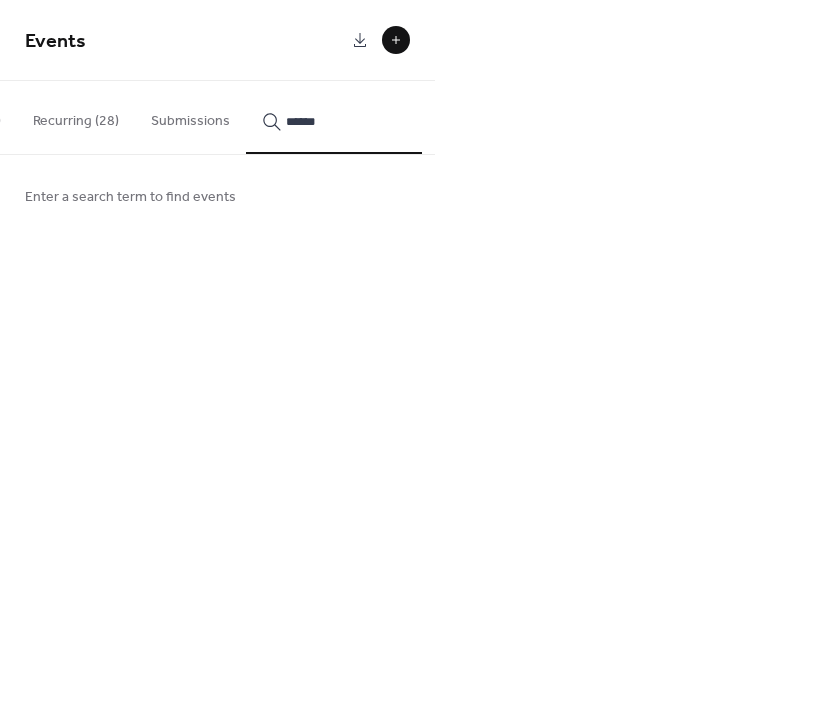 click on "*****" at bounding box center (334, 117) 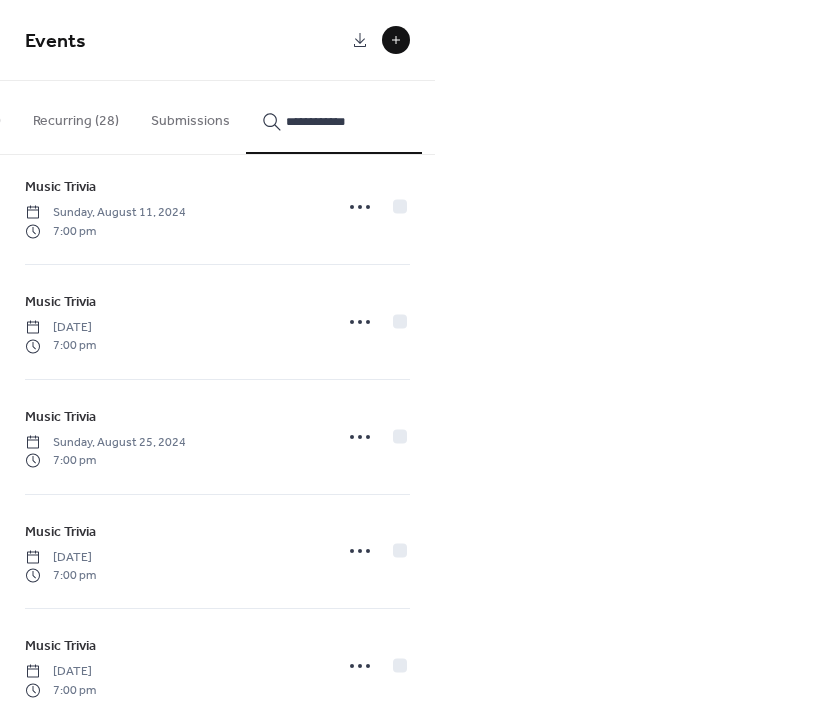 scroll, scrollTop: 2601, scrollLeft: 0, axis: vertical 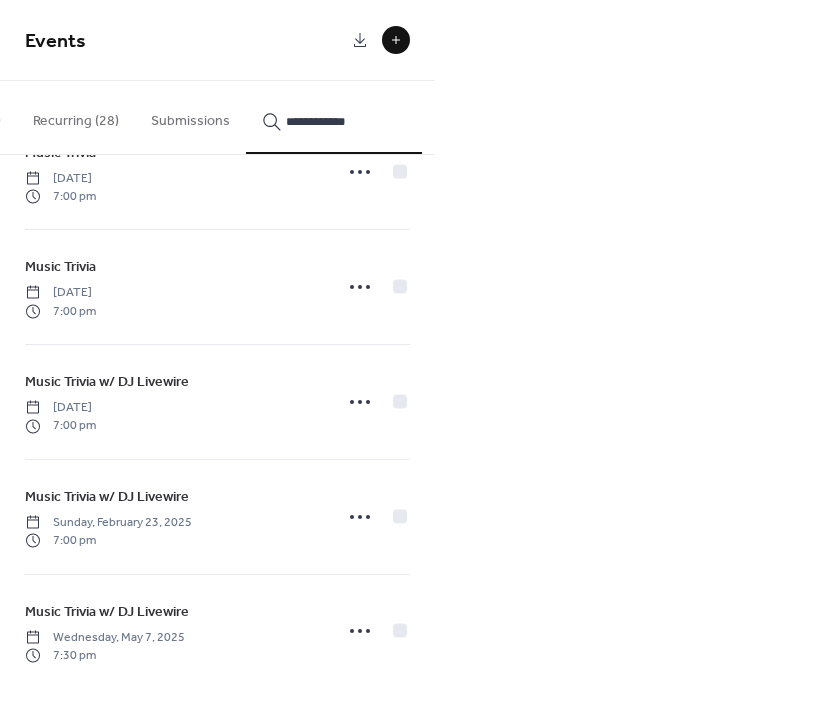 type on "**********" 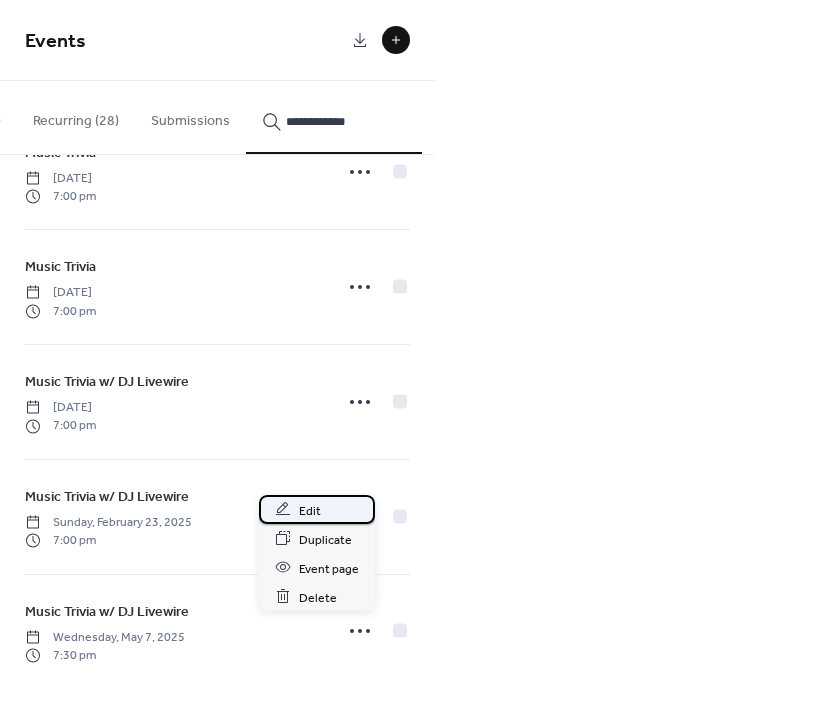 click on "Edit" at bounding box center (317, 509) 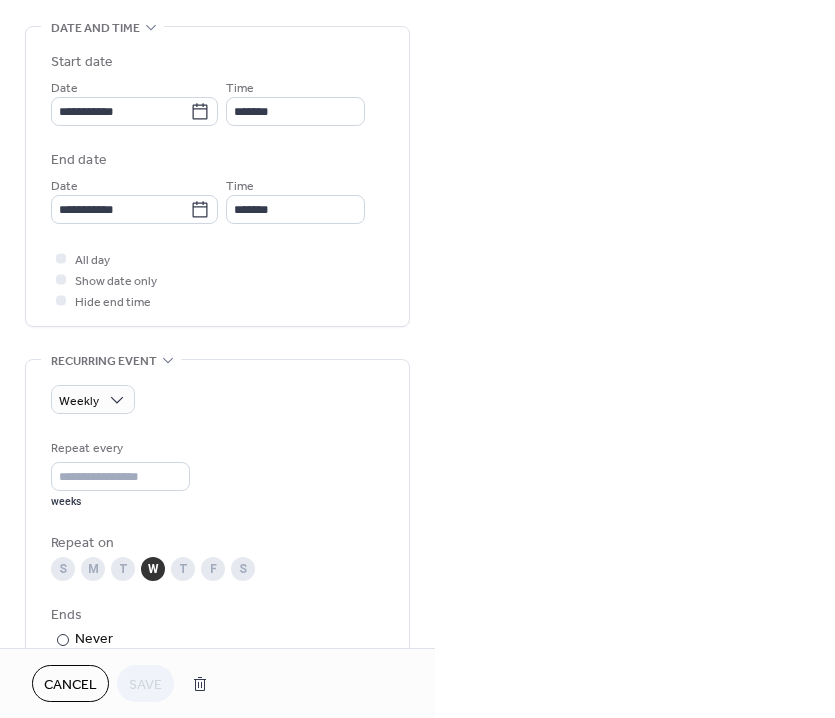scroll, scrollTop: 865, scrollLeft: 0, axis: vertical 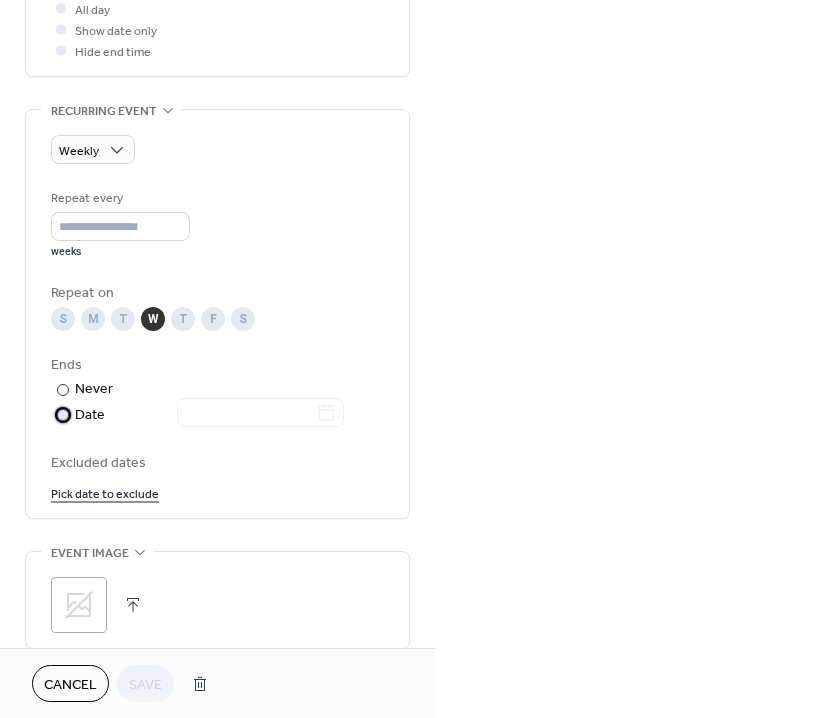 click on "Date" at bounding box center (209, 415) 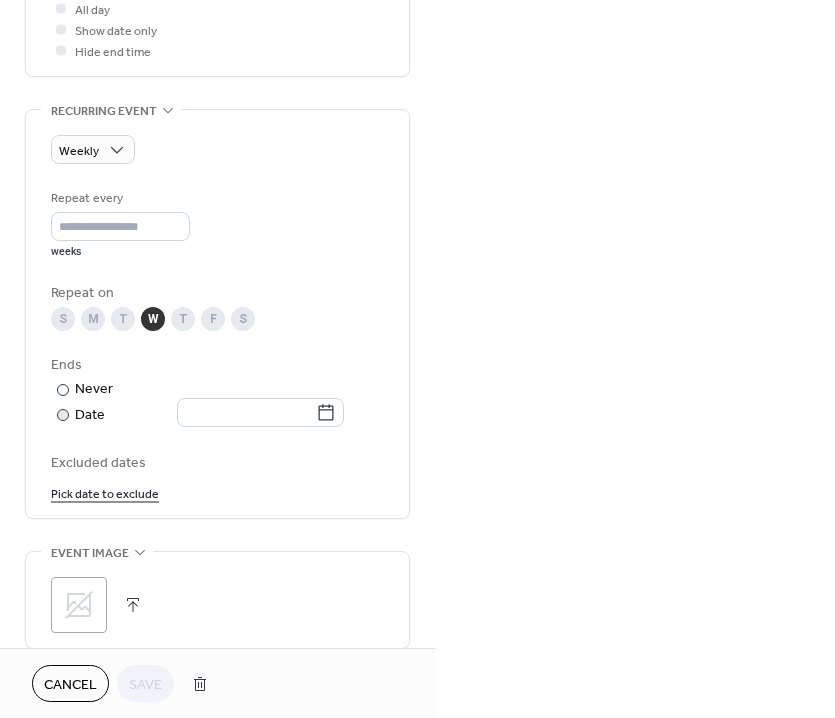 click at bounding box center [248, 414] 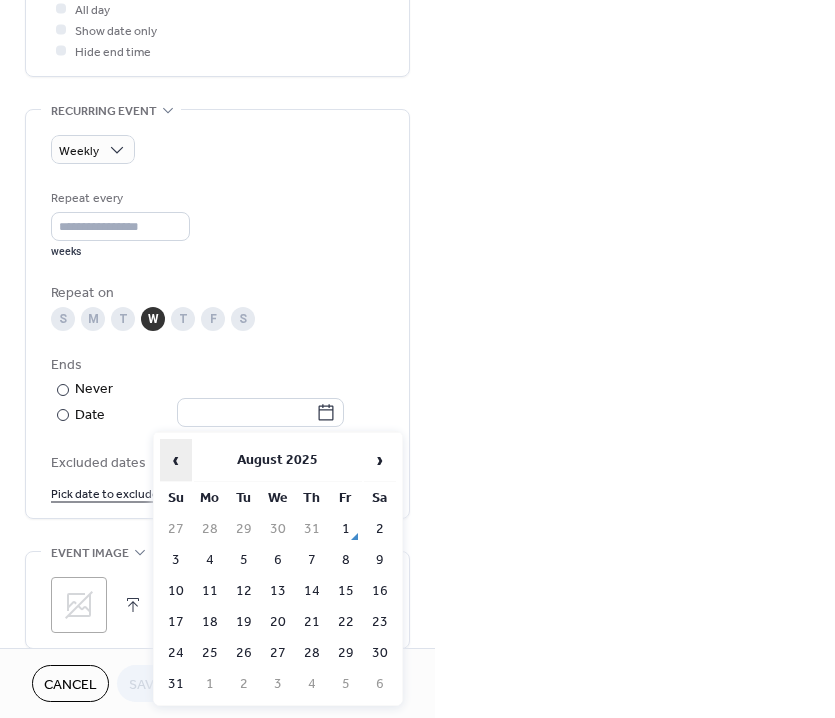 click on "‹" at bounding box center [176, 460] 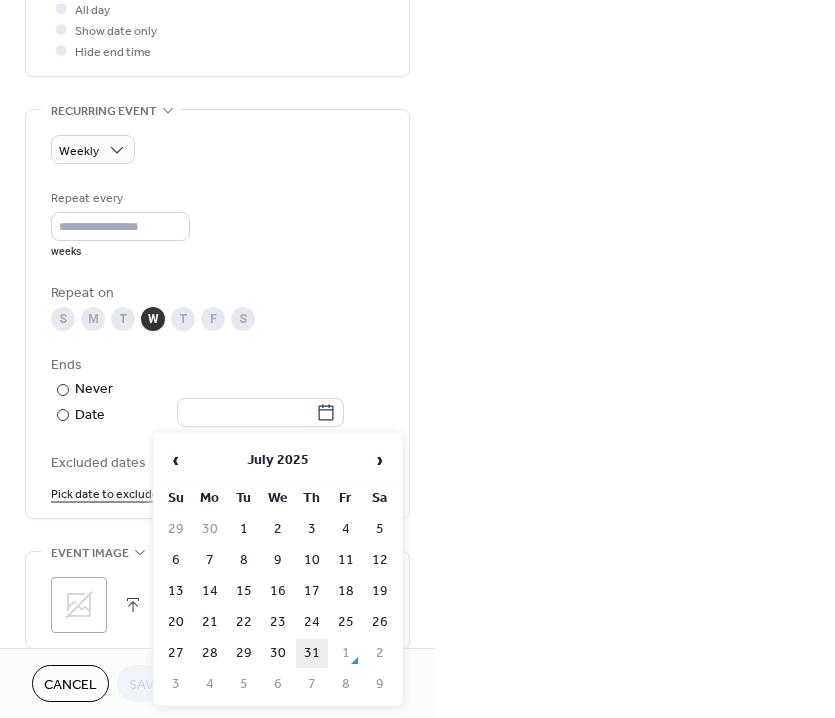 click on "31" at bounding box center (312, 653) 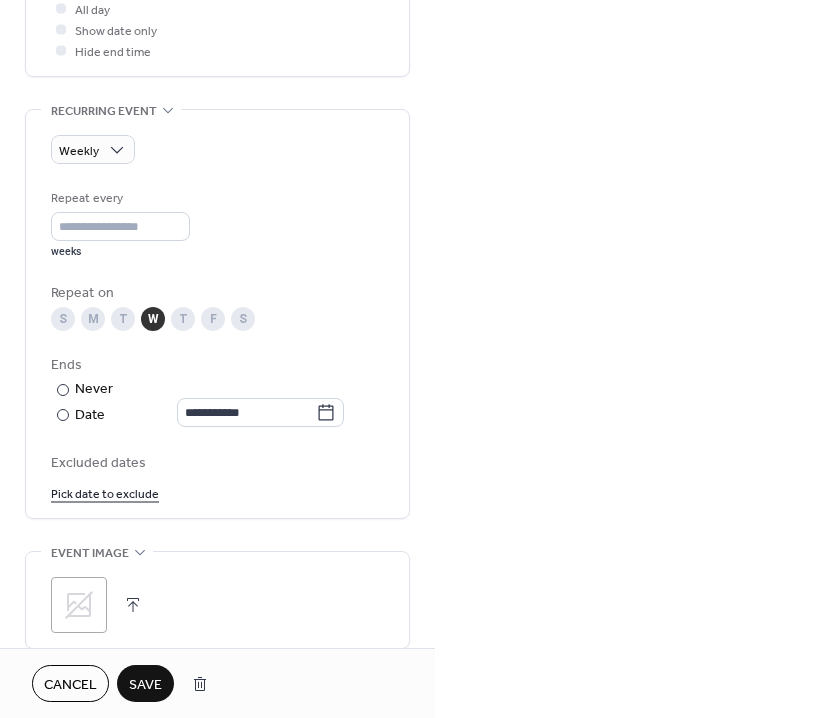 click on "Save" at bounding box center [145, 685] 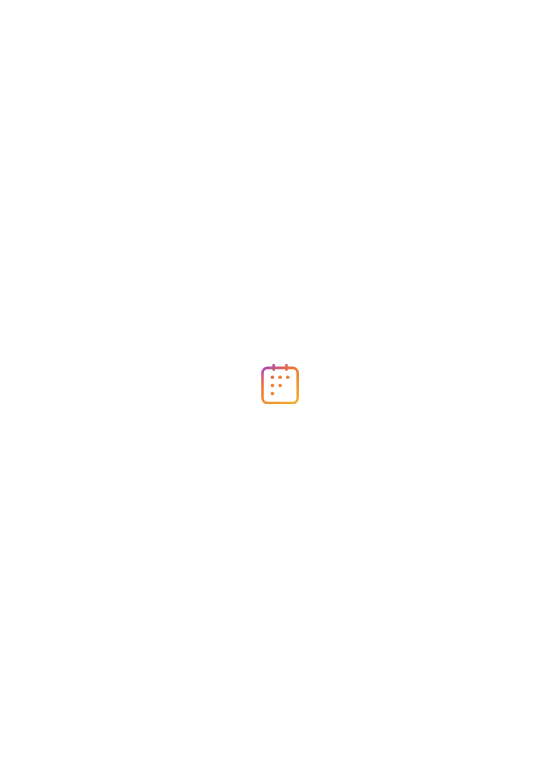 scroll, scrollTop: 0, scrollLeft: 0, axis: both 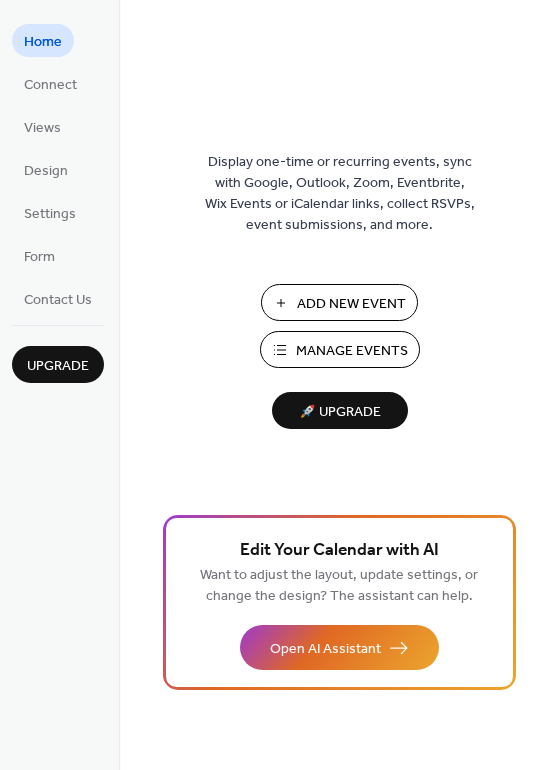 click on "Add New Event" at bounding box center [351, 304] 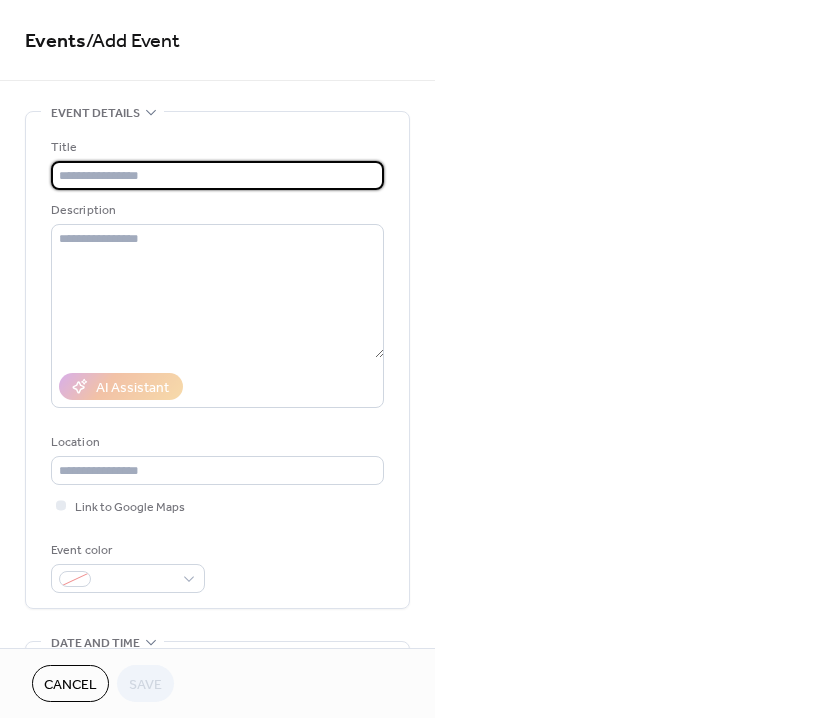 scroll, scrollTop: 0, scrollLeft: 0, axis: both 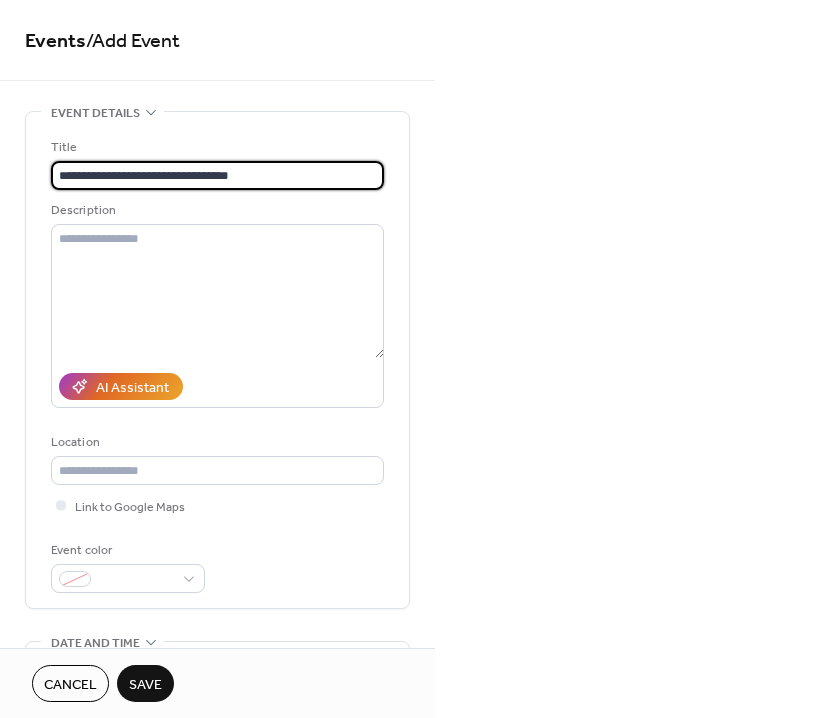 type on "**********" 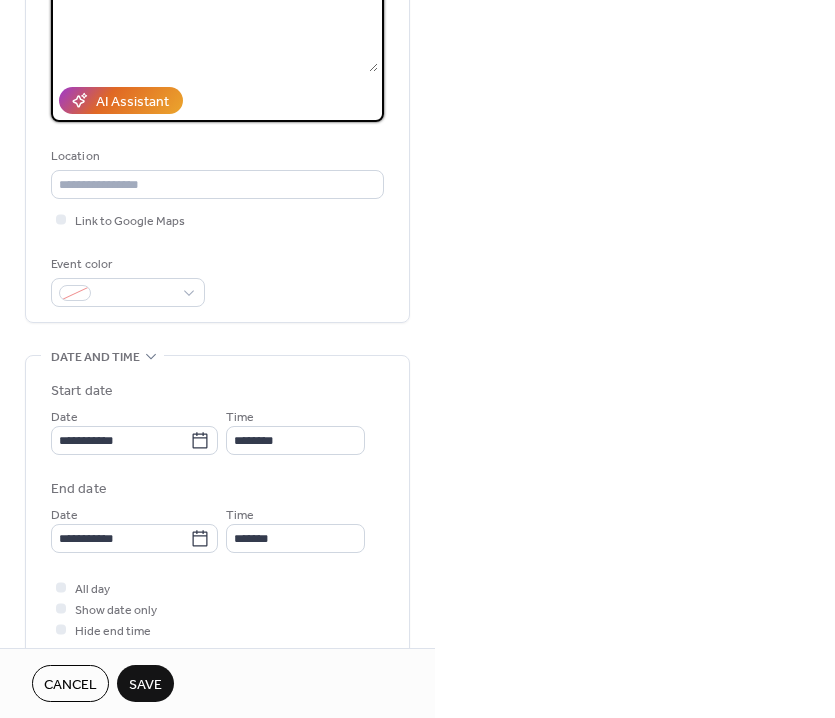scroll, scrollTop: 356, scrollLeft: 0, axis: vertical 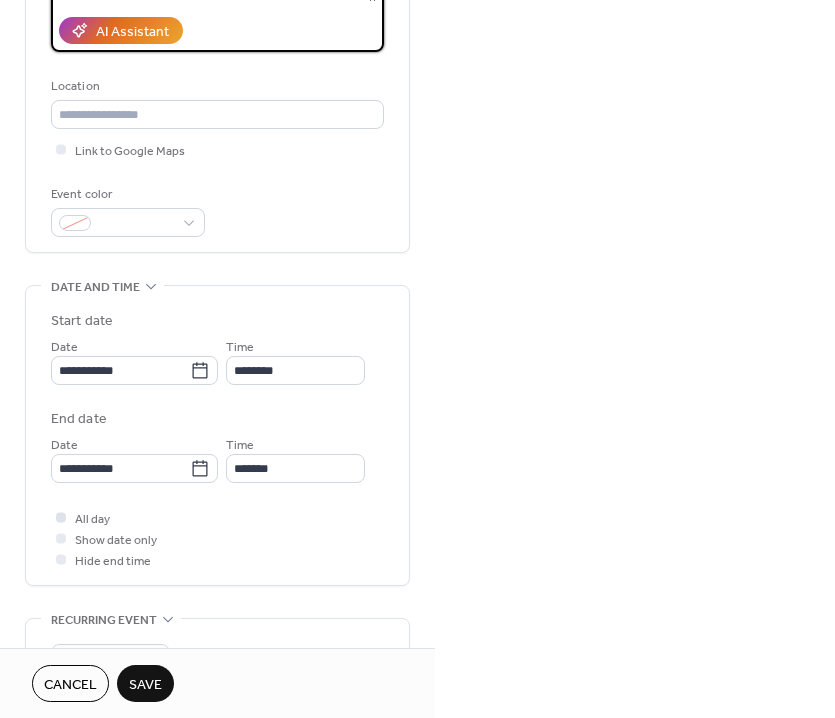 type on "**********" 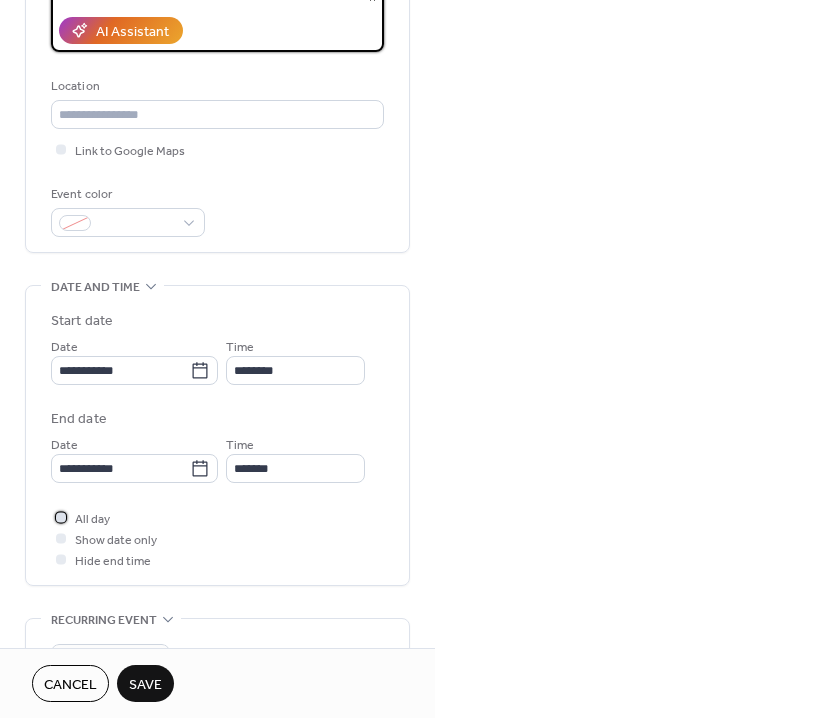 click on "All day" at bounding box center [92, 519] 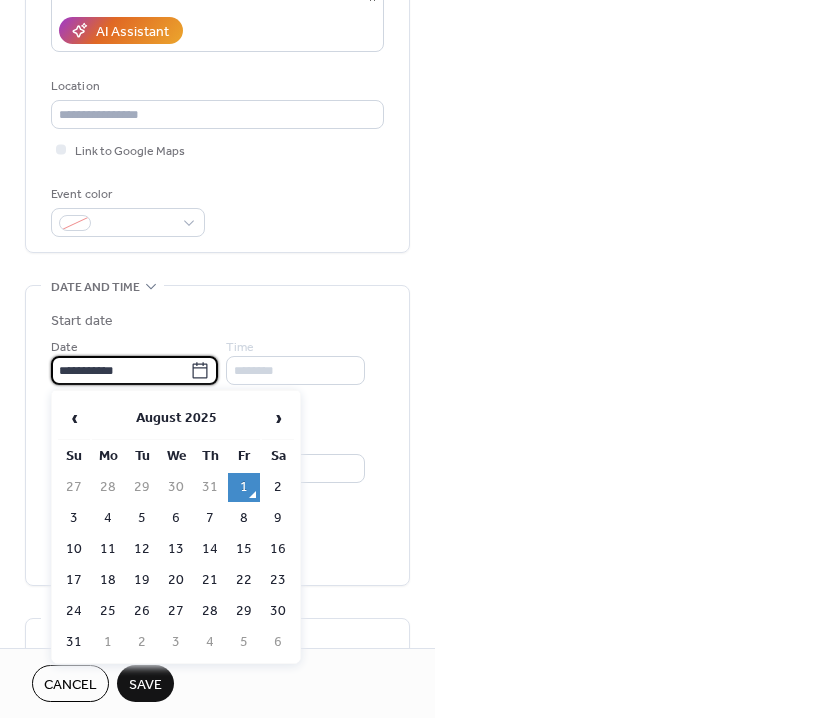click on "**********" at bounding box center (120, 370) 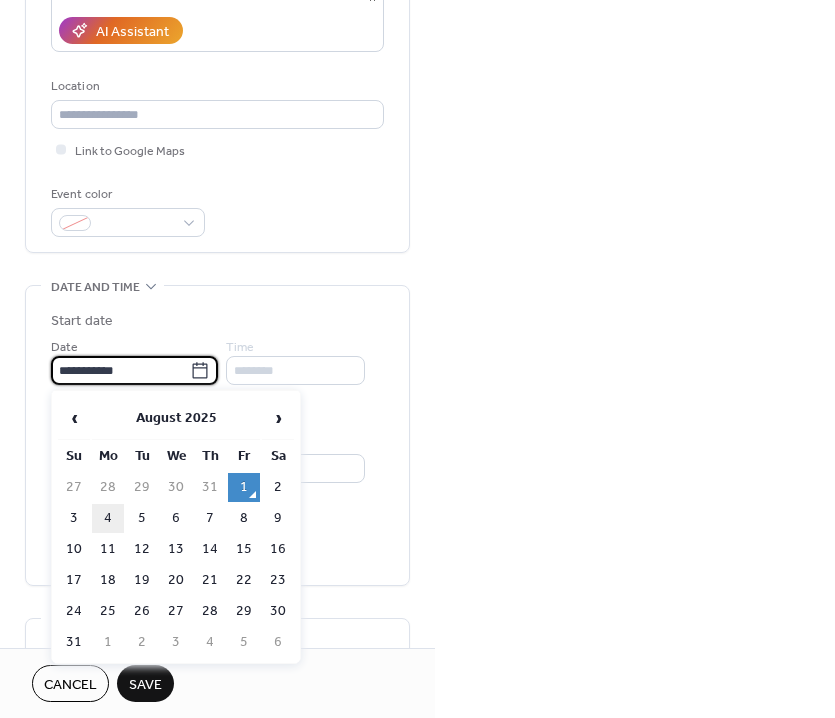 click on "4" at bounding box center (108, 518) 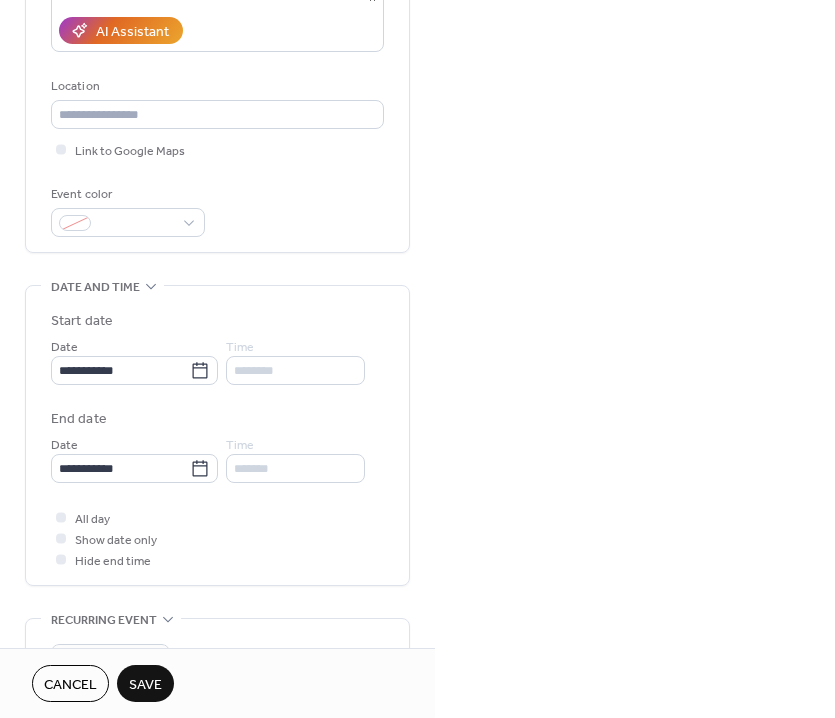 click on "Save" at bounding box center (145, 685) 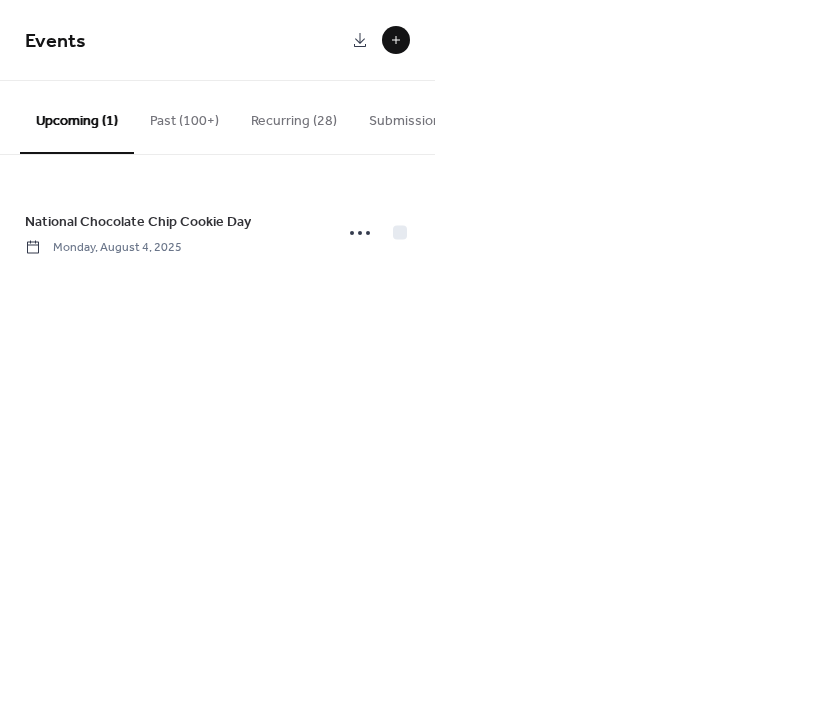 click at bounding box center [396, 40] 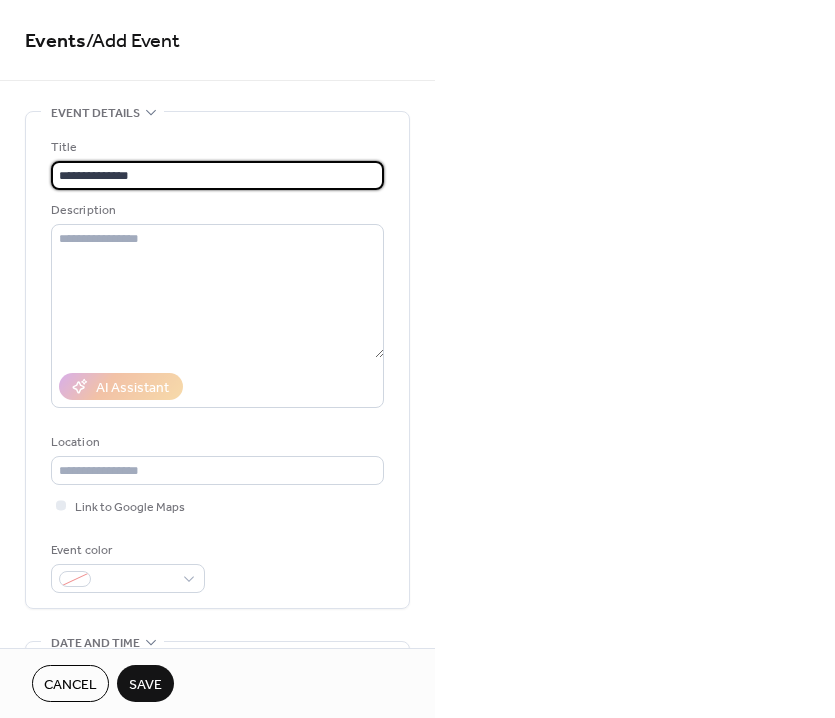 type on "**********" 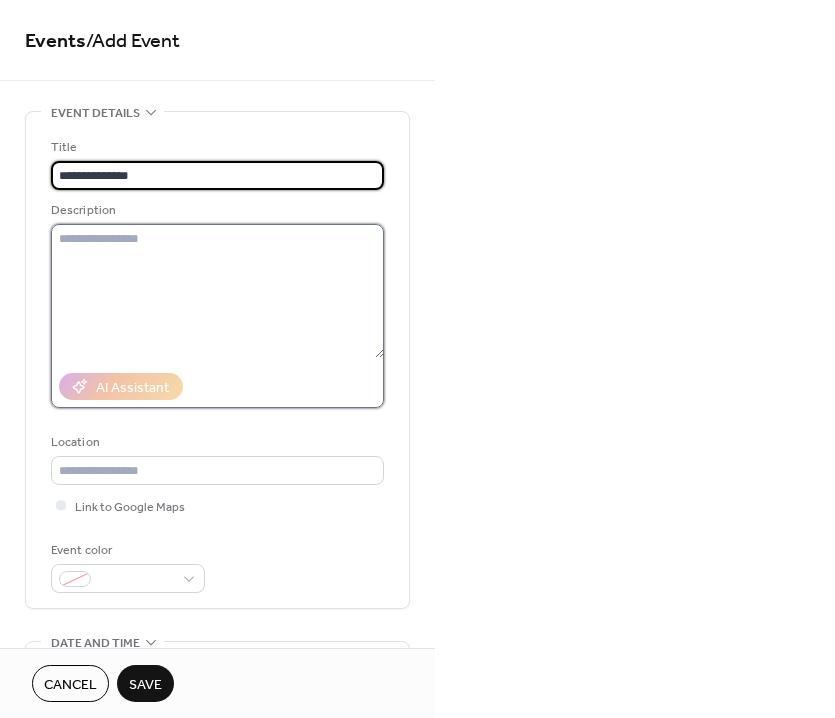 click at bounding box center (217, 291) 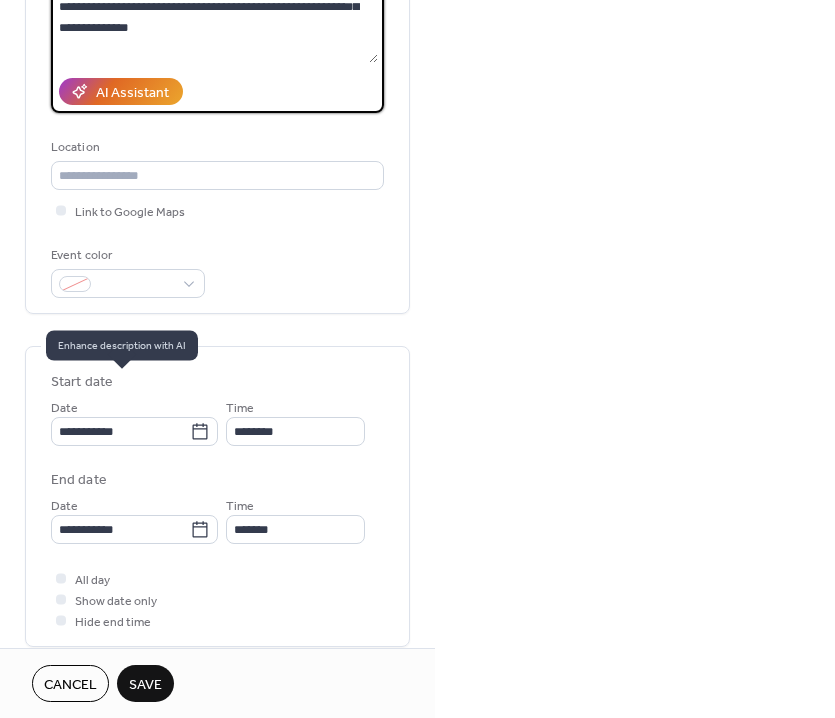 scroll, scrollTop: 297, scrollLeft: 0, axis: vertical 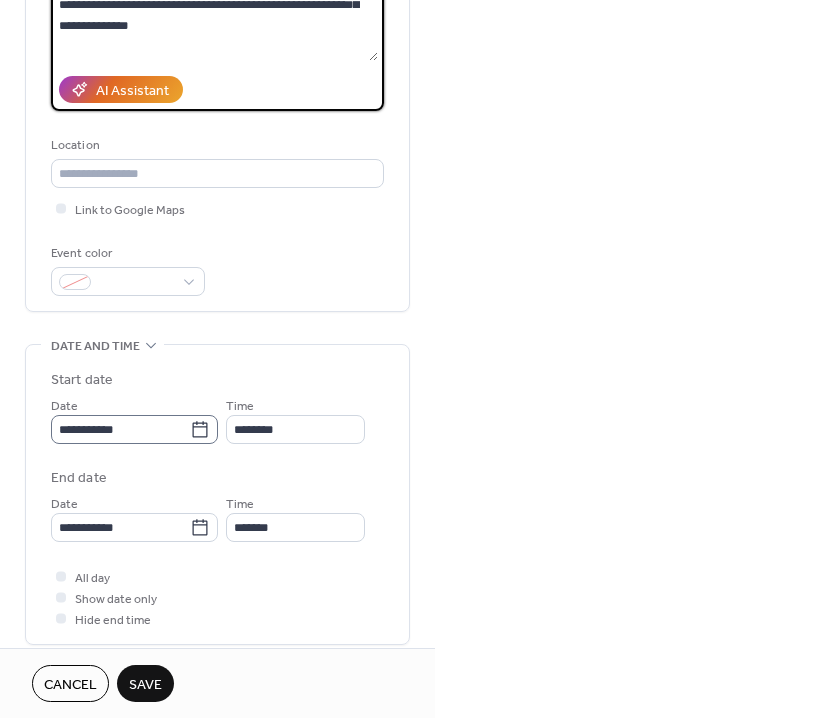 type on "**********" 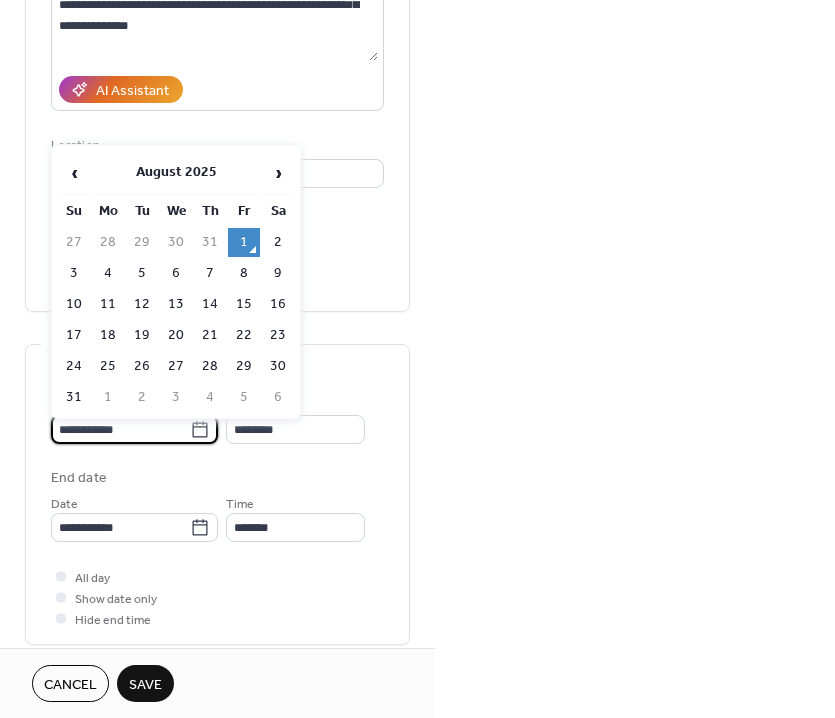 click on "**********" at bounding box center (120, 429) 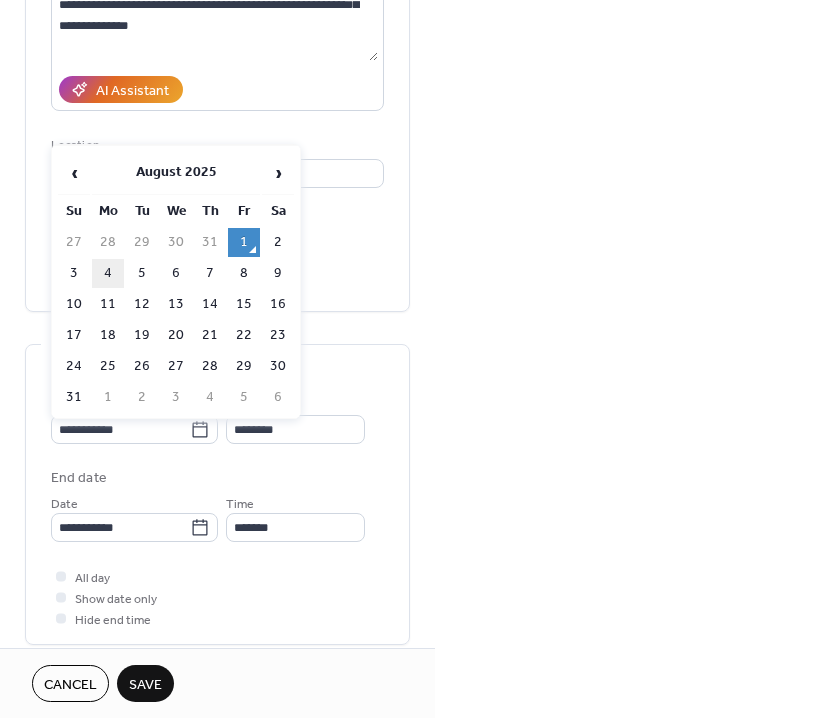 click on "4" at bounding box center (108, 273) 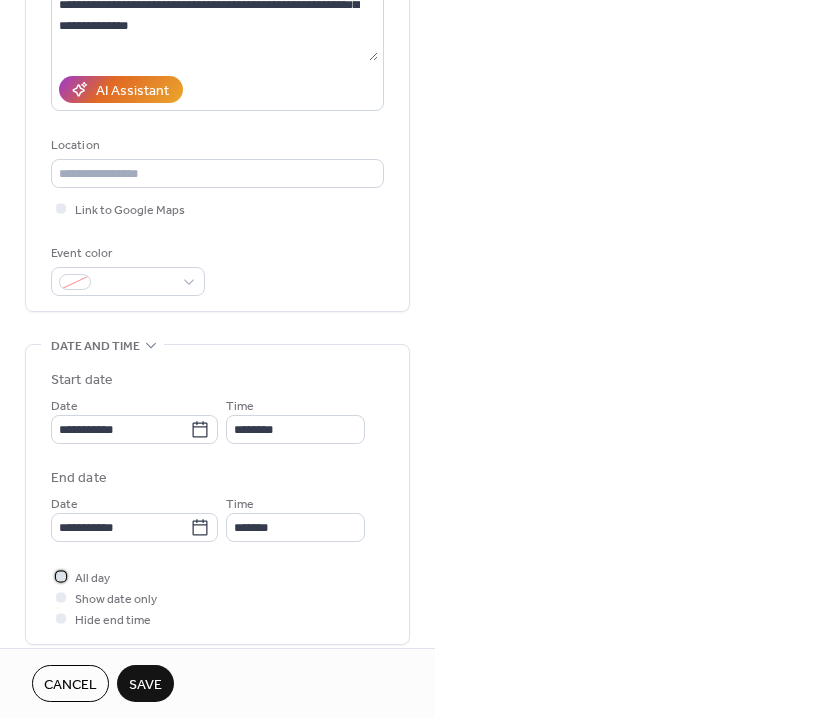 click on "All day" at bounding box center [92, 578] 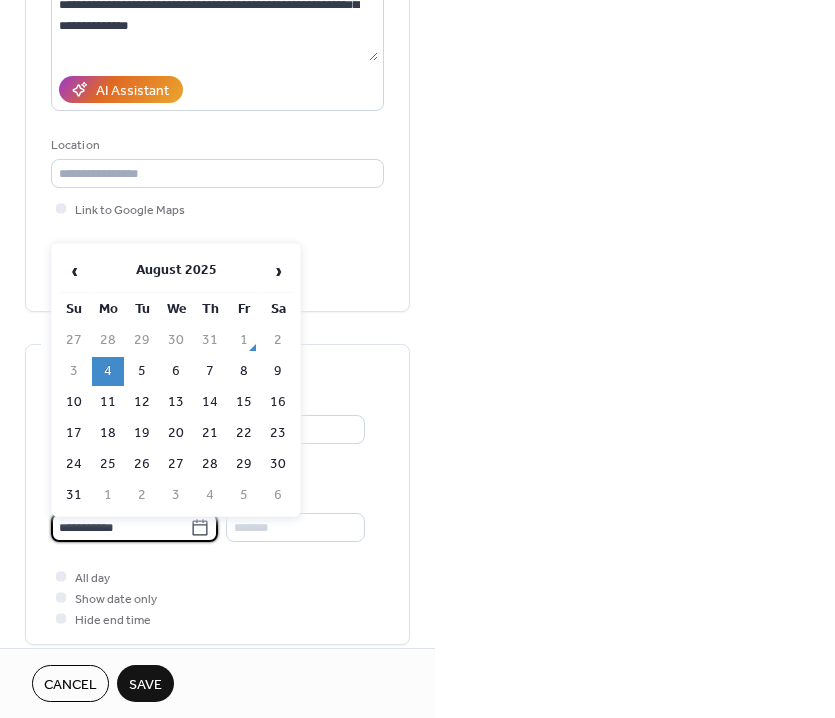 click on "**********" at bounding box center [120, 527] 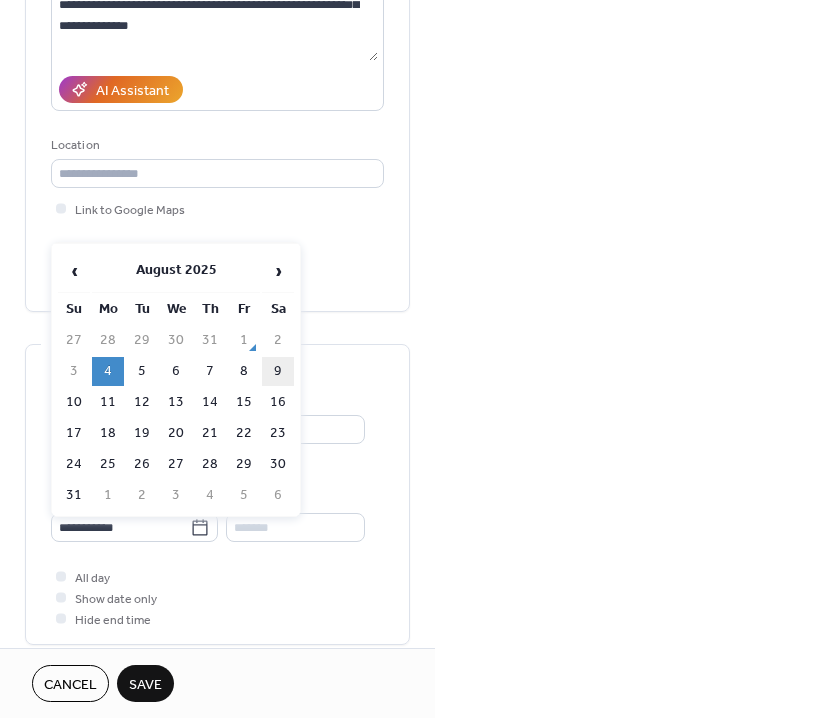 click on "9" at bounding box center (278, 371) 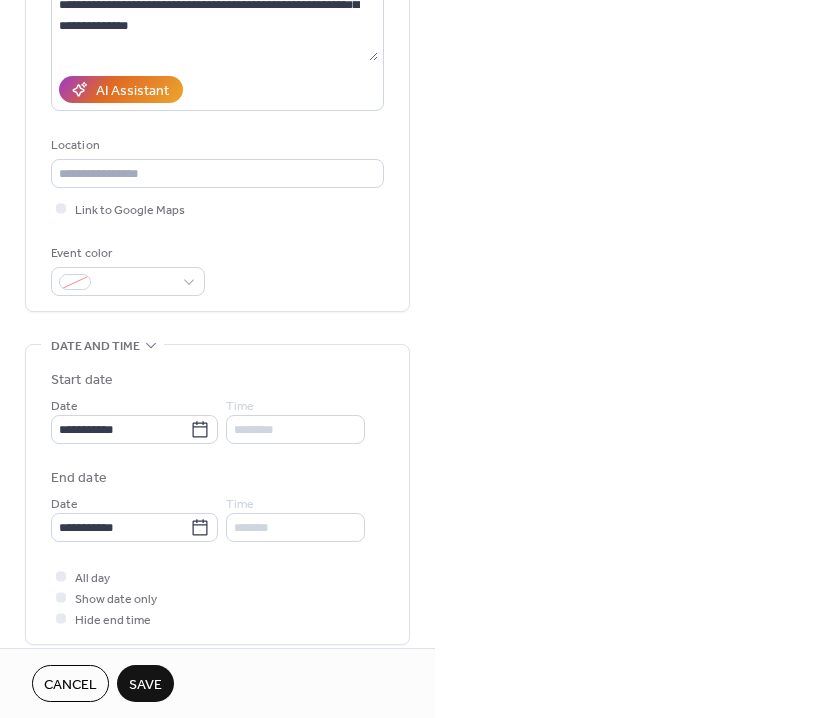 click on "Save" at bounding box center (145, 685) 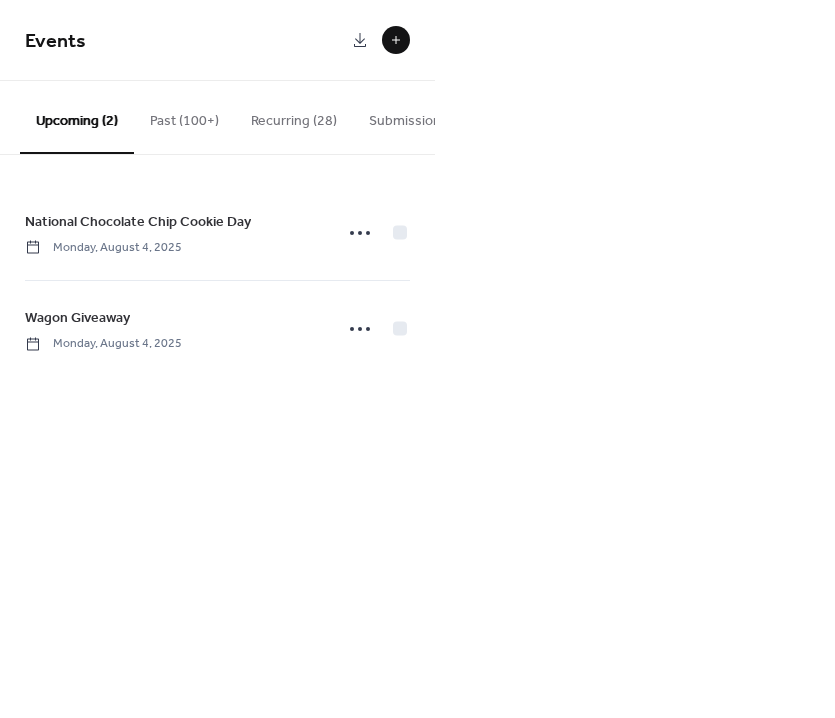 click at bounding box center [396, 40] 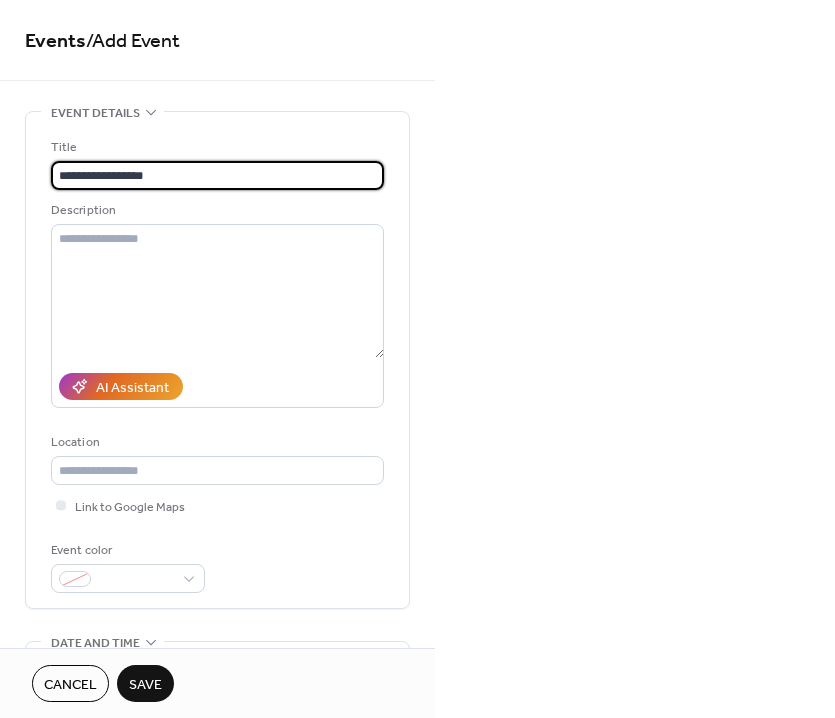type on "**********" 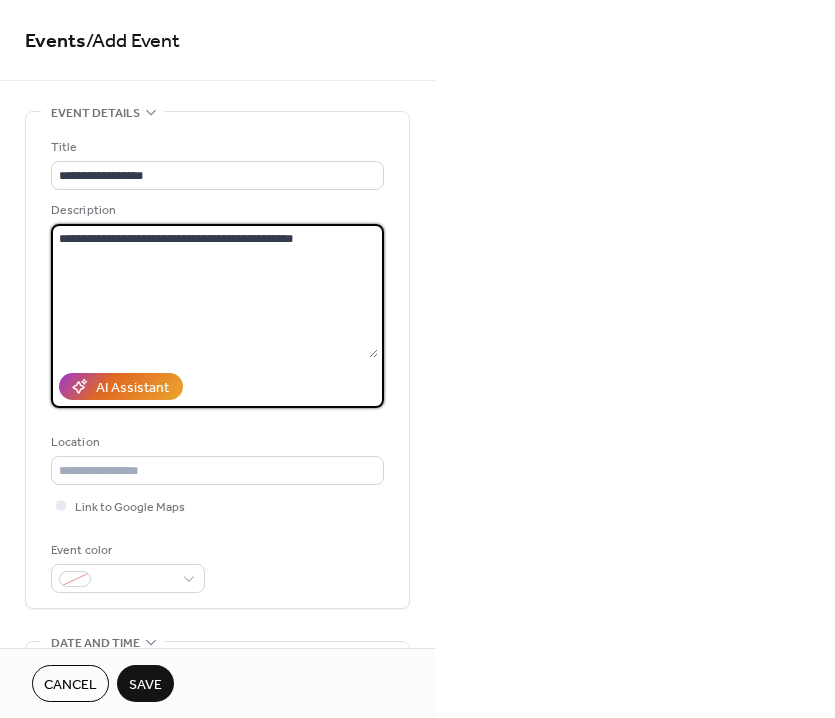 type on "**********" 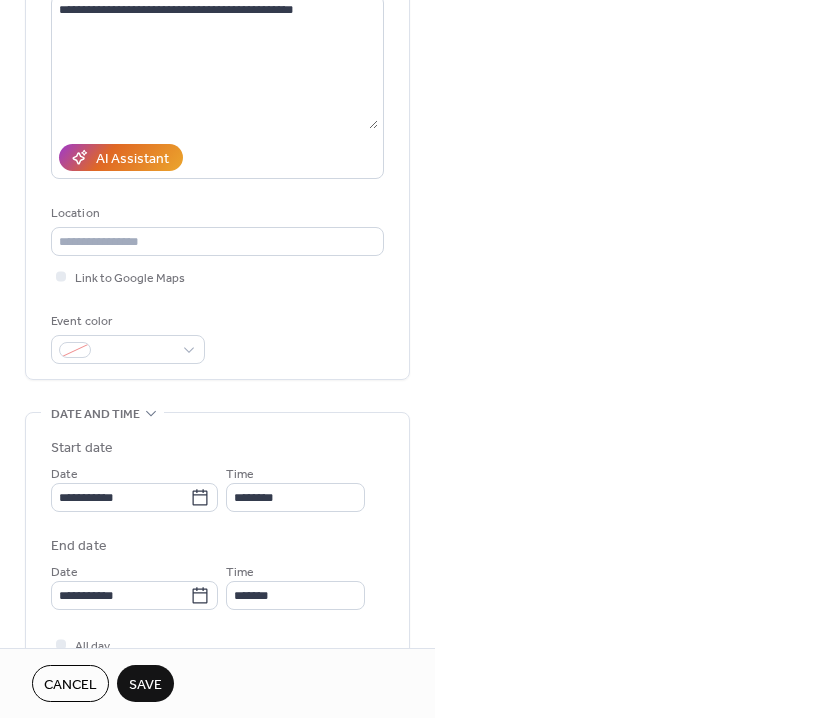 scroll, scrollTop: 237, scrollLeft: 0, axis: vertical 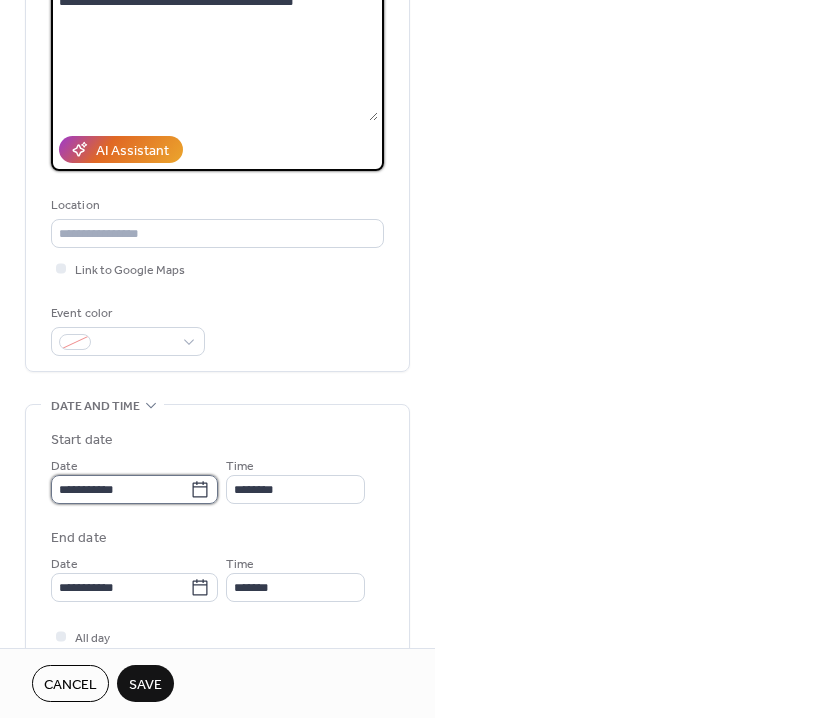 click on "**********" at bounding box center [120, 489] 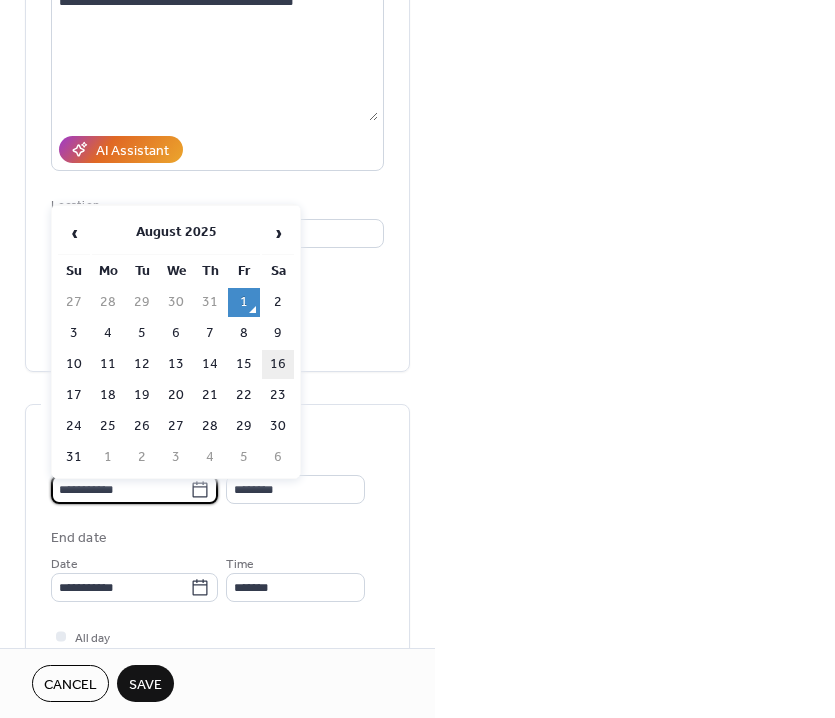 click on "16" at bounding box center (278, 364) 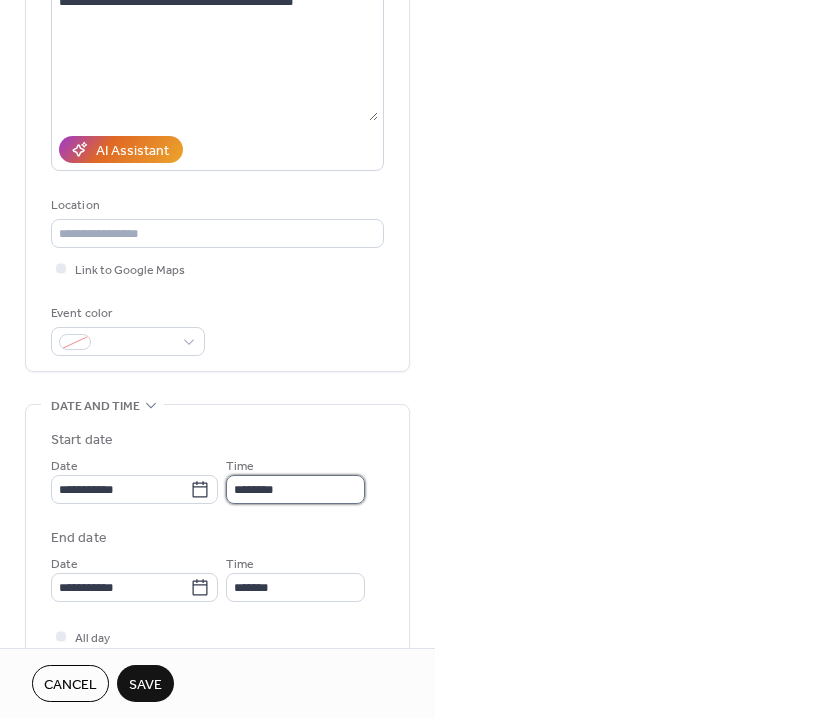click on "********" at bounding box center [295, 489] 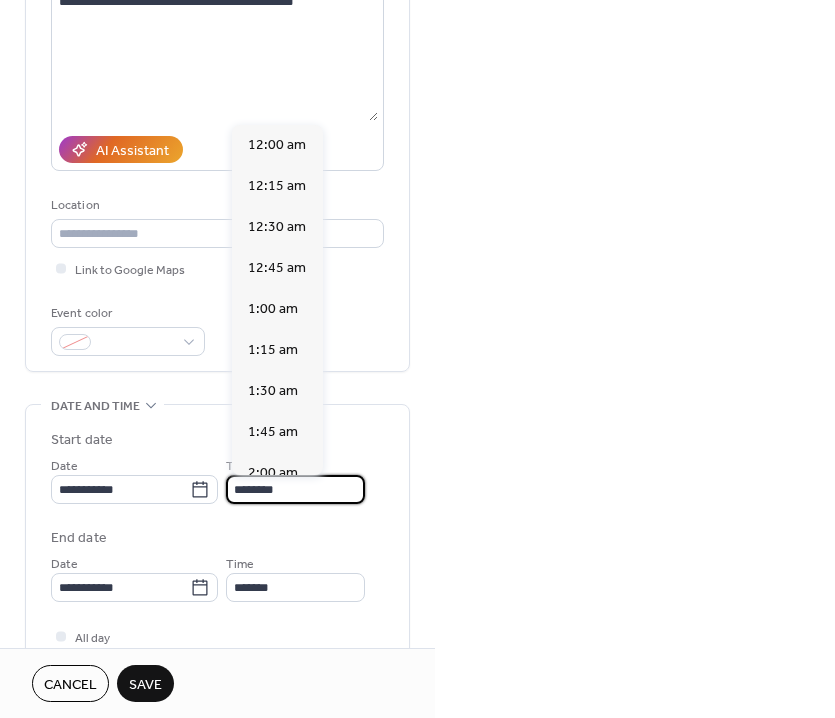 click on "********" at bounding box center (295, 489) 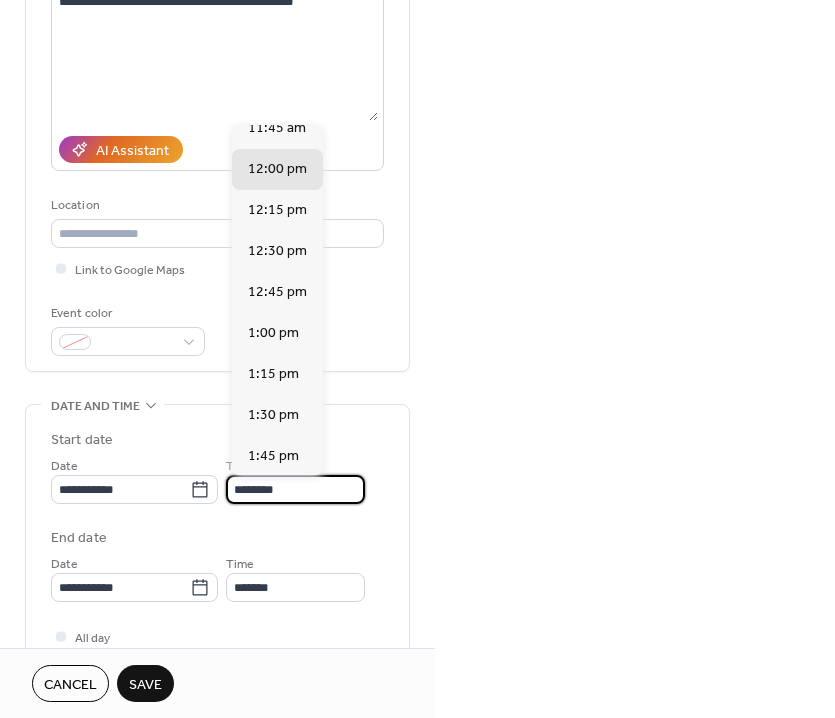 click on "********" at bounding box center [295, 489] 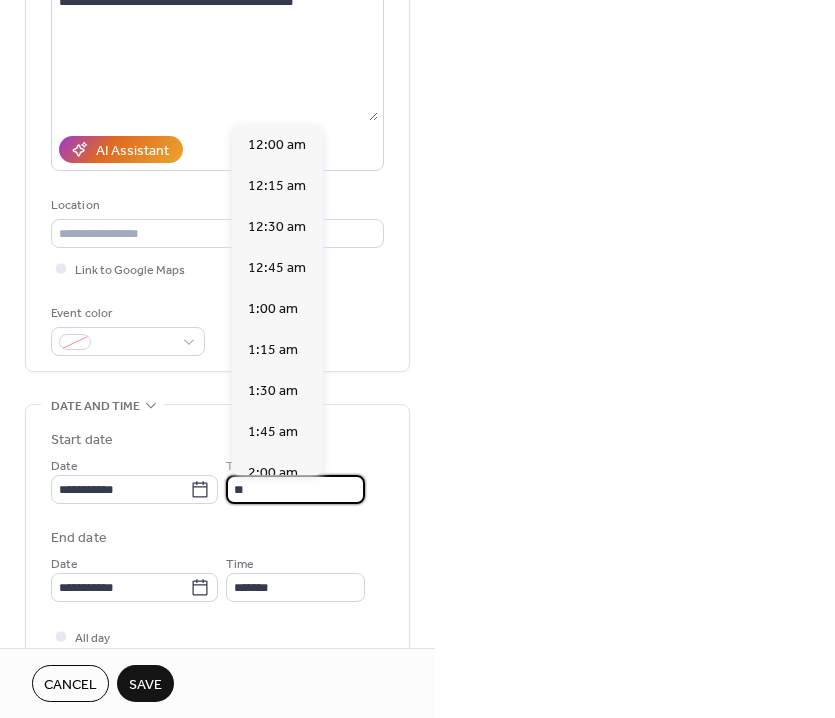 scroll, scrollTop: 1782, scrollLeft: 0, axis: vertical 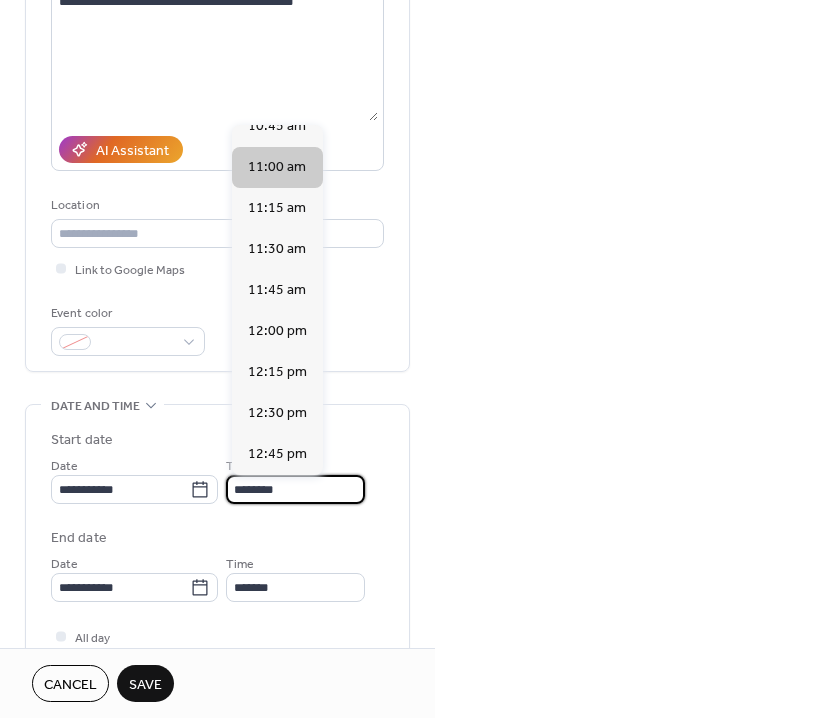 type on "********" 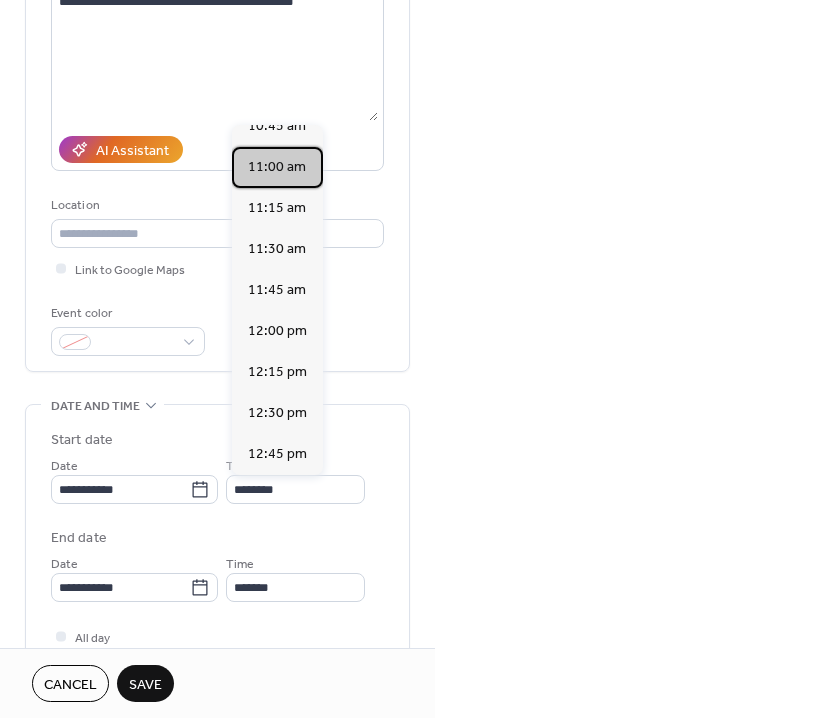 click on "11:00 am" at bounding box center [277, 167] 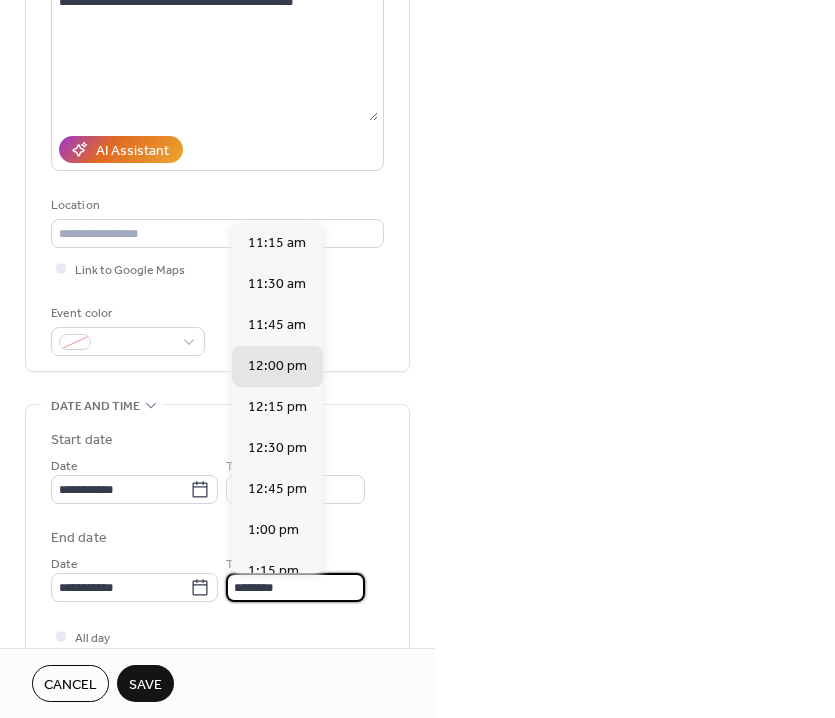 click on "********" at bounding box center [295, 587] 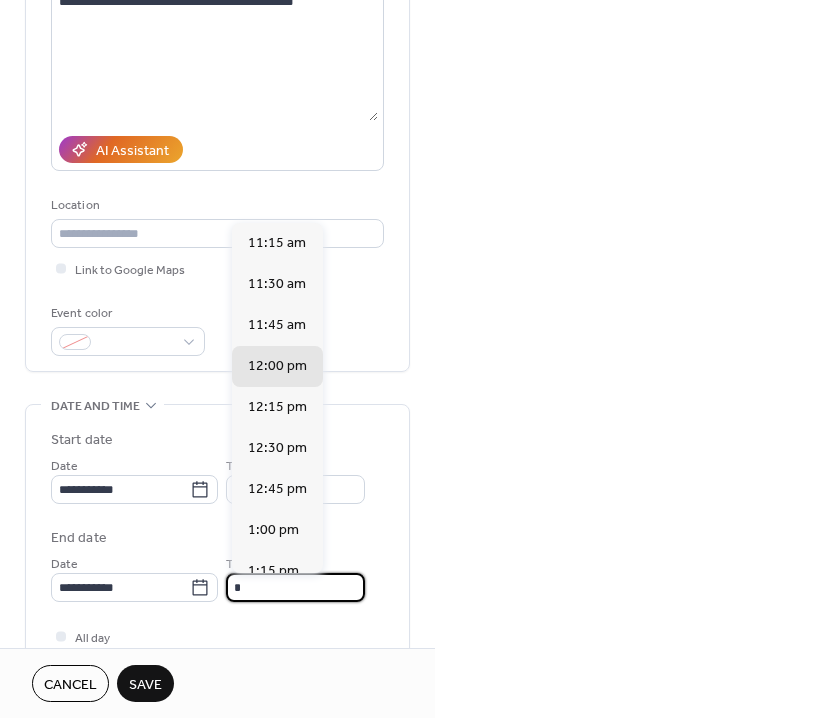 scroll, scrollTop: 1417, scrollLeft: 0, axis: vertical 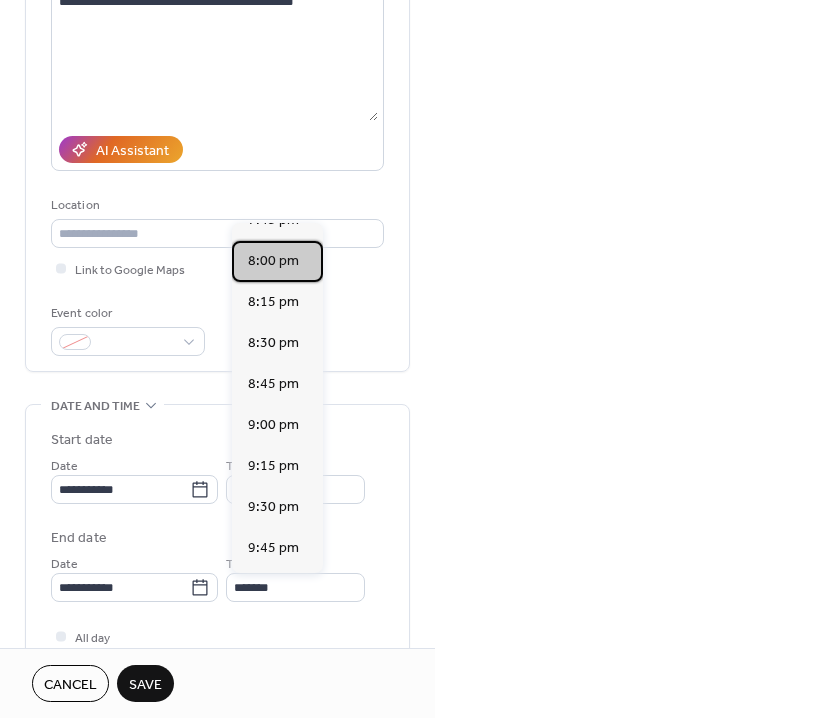 click on "8:00 pm" at bounding box center [277, 261] 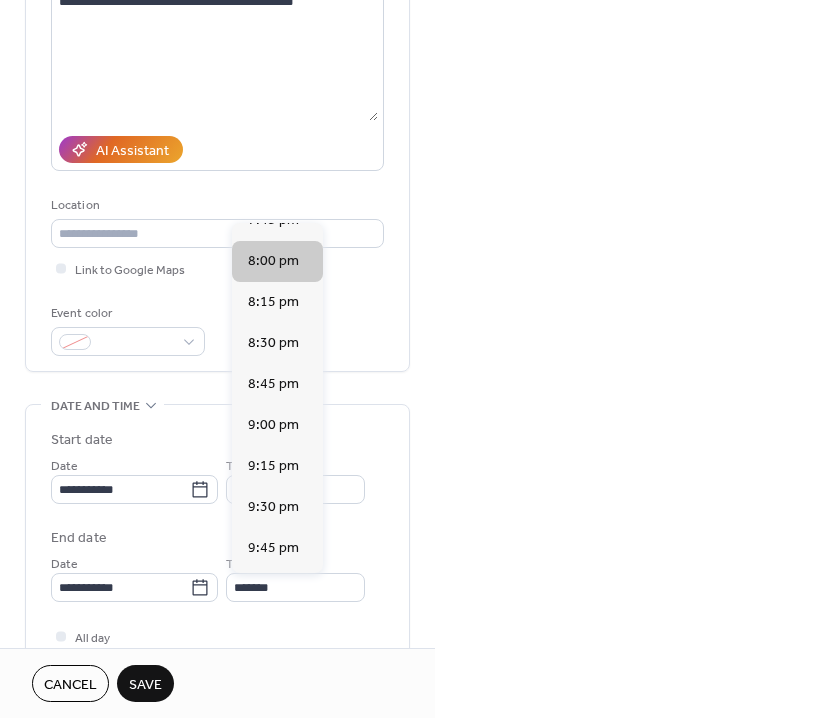 type on "*******" 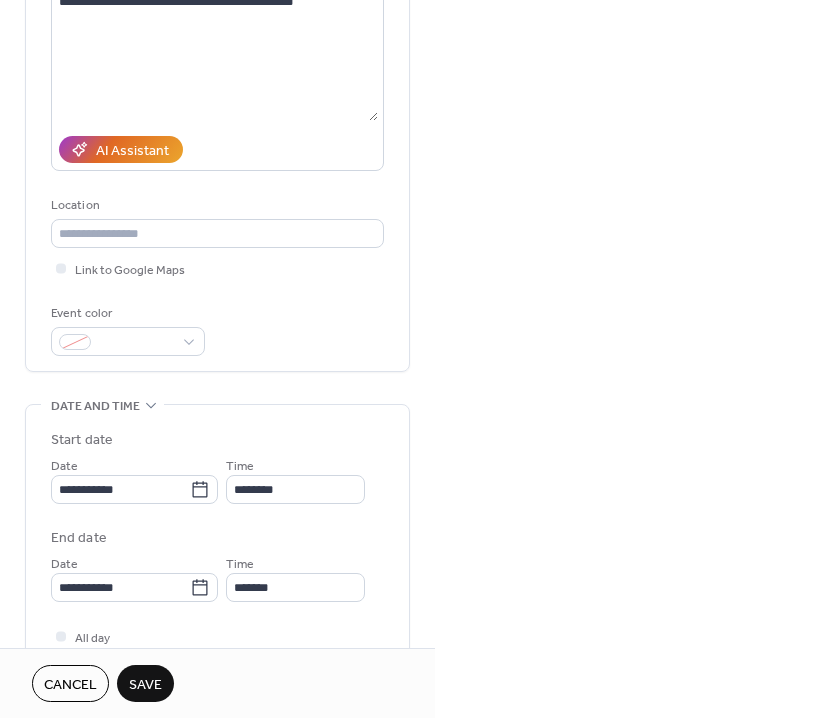 click on "Save" at bounding box center (145, 685) 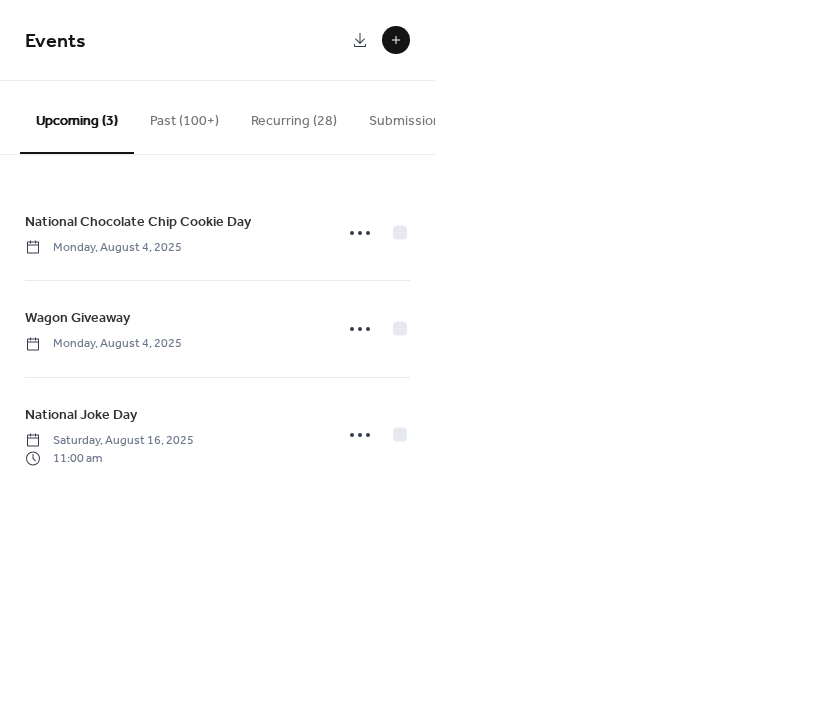 click at bounding box center [396, 40] 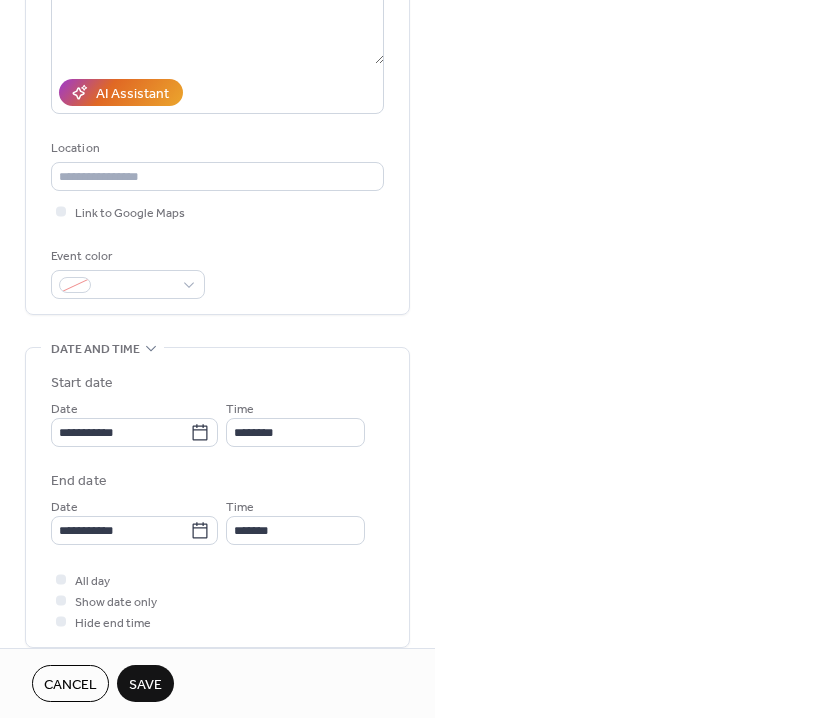 scroll, scrollTop: 295, scrollLeft: 0, axis: vertical 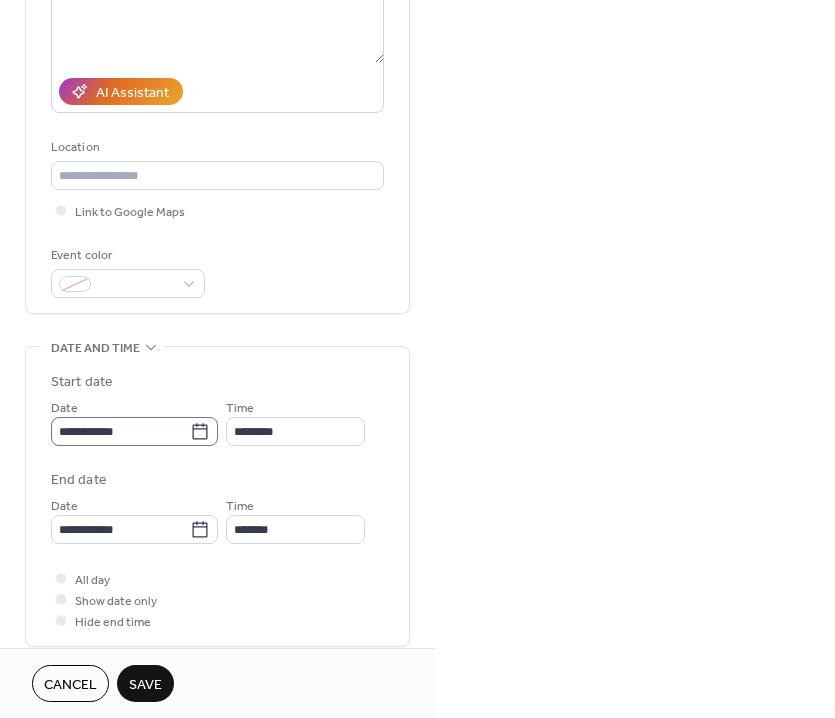 type on "**********" 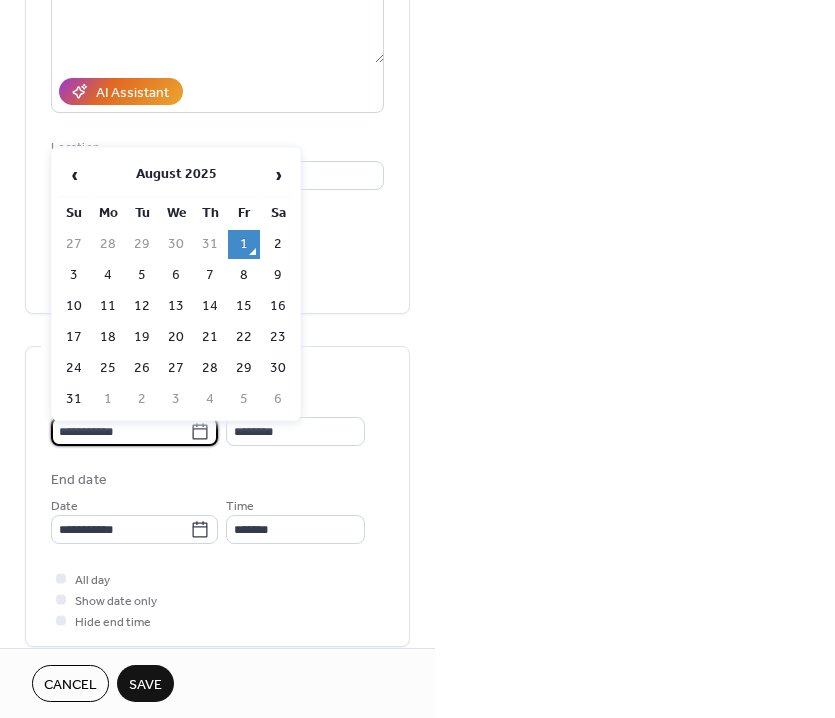 click on "**********" at bounding box center [120, 431] 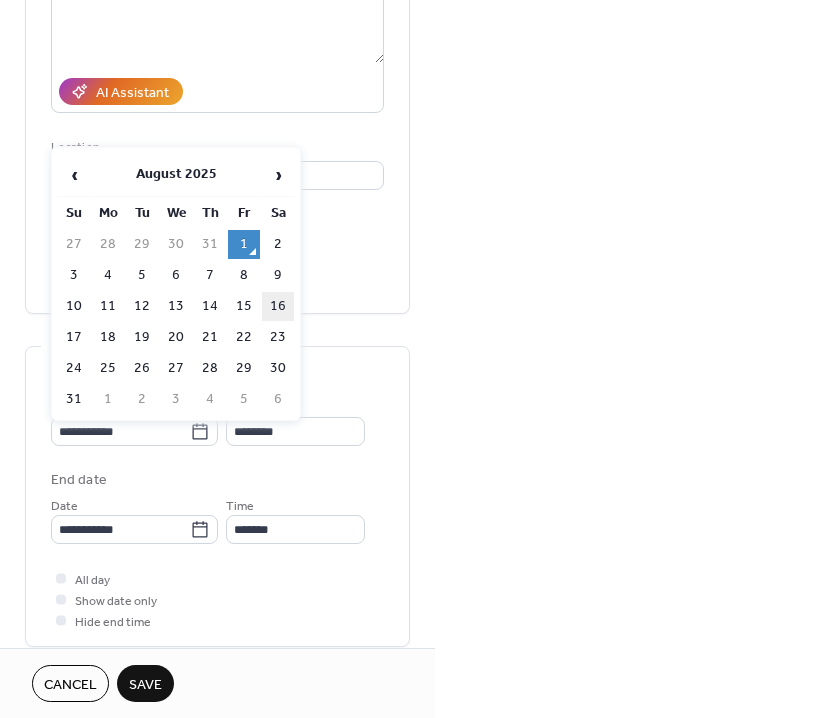 click on "16" at bounding box center [278, 306] 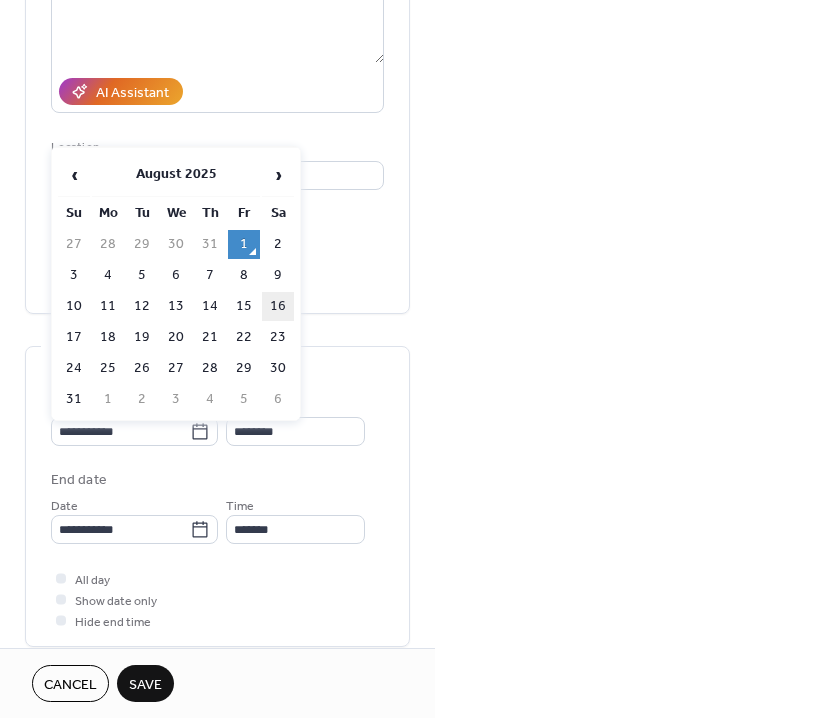 type on "**********" 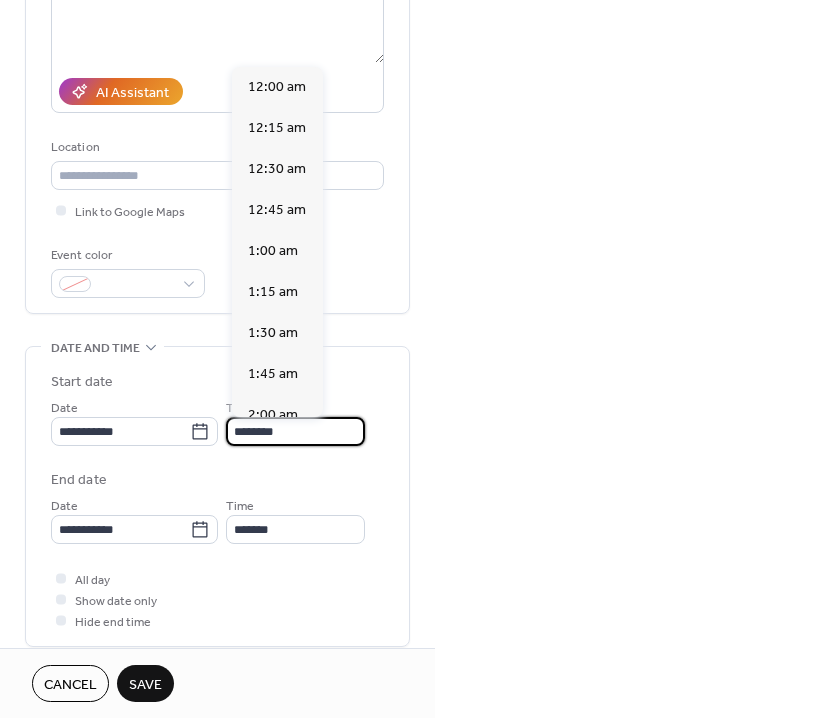 click on "********" at bounding box center [295, 431] 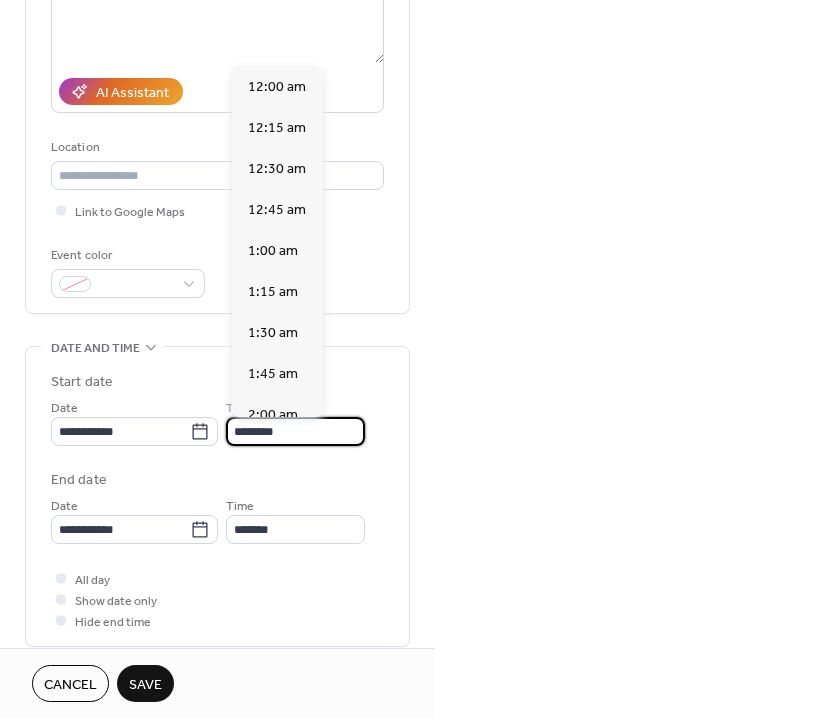 scroll, scrollTop: 1944, scrollLeft: 0, axis: vertical 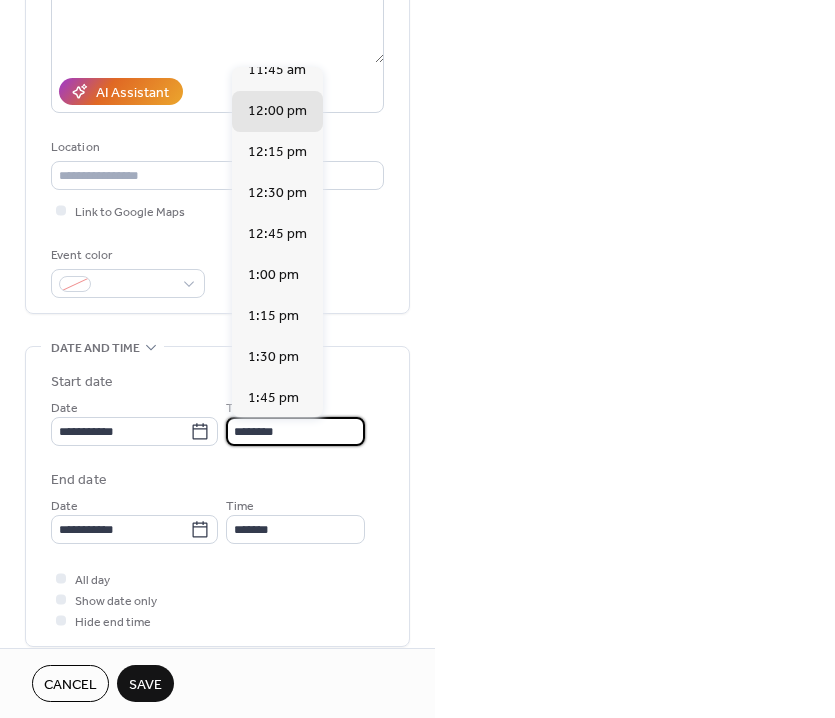 click on "********" at bounding box center [295, 431] 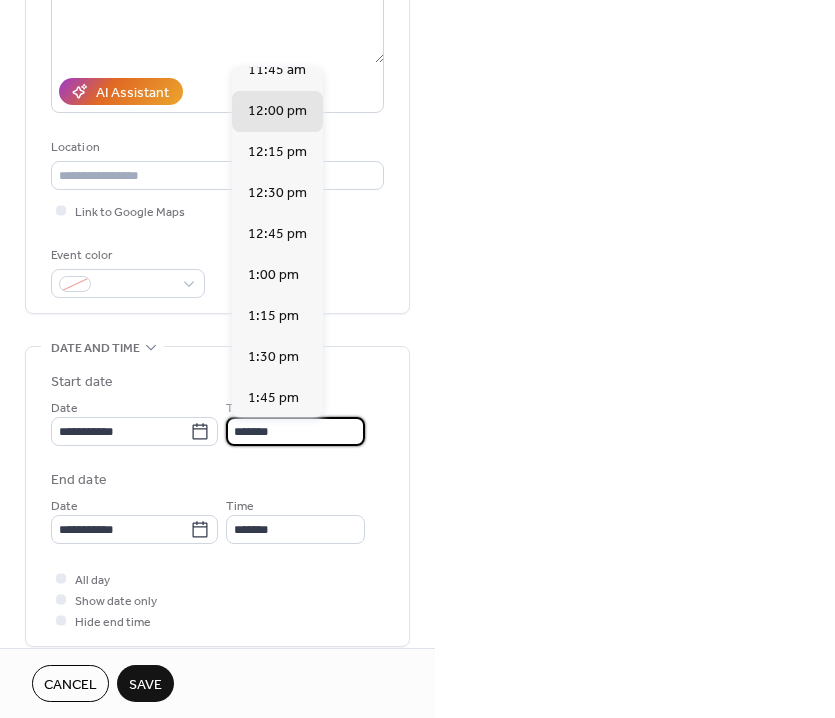scroll, scrollTop: 3240, scrollLeft: 0, axis: vertical 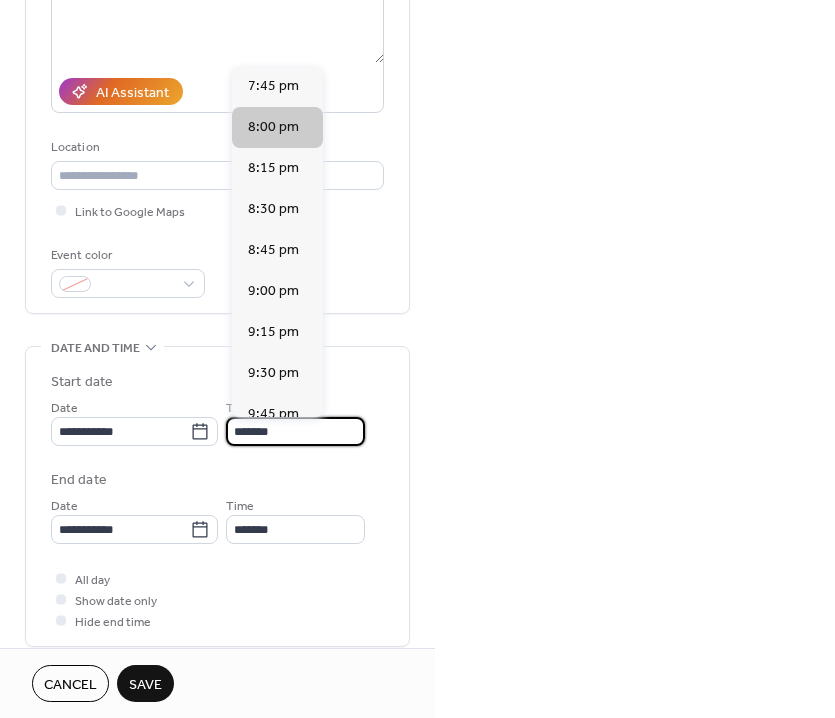 type on "*******" 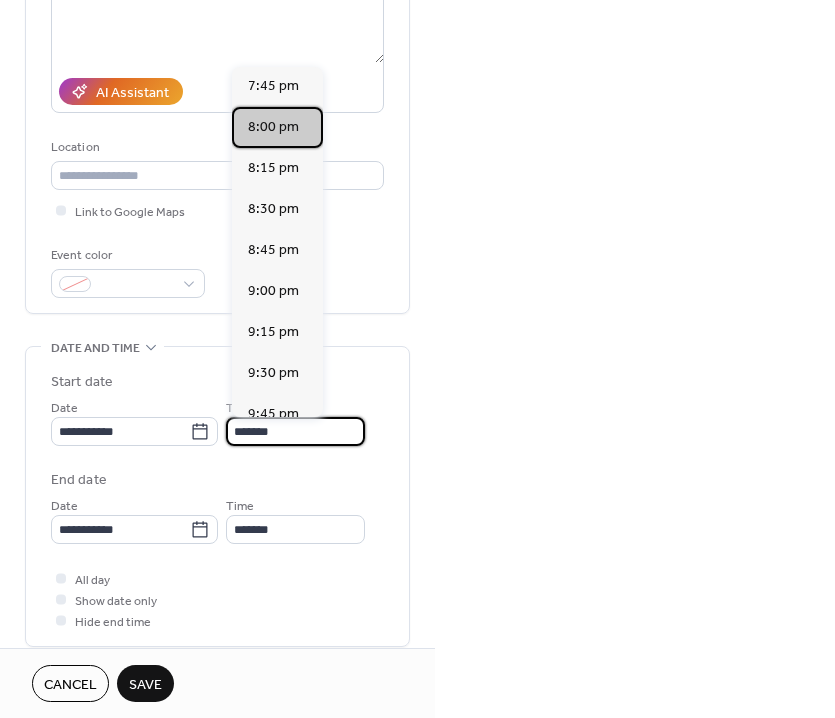 click on "8:00 pm" at bounding box center [273, 127] 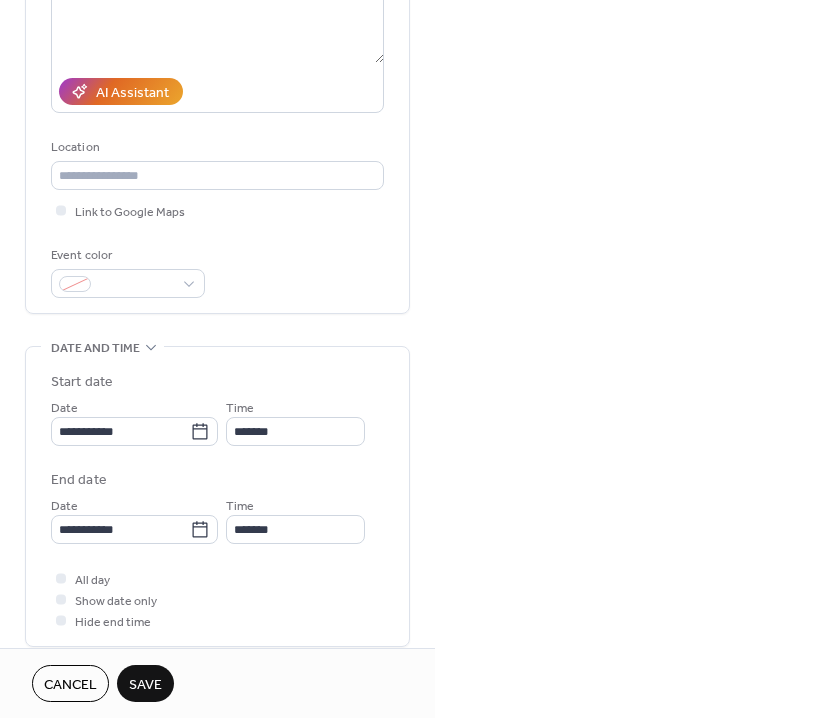 type on "*******" 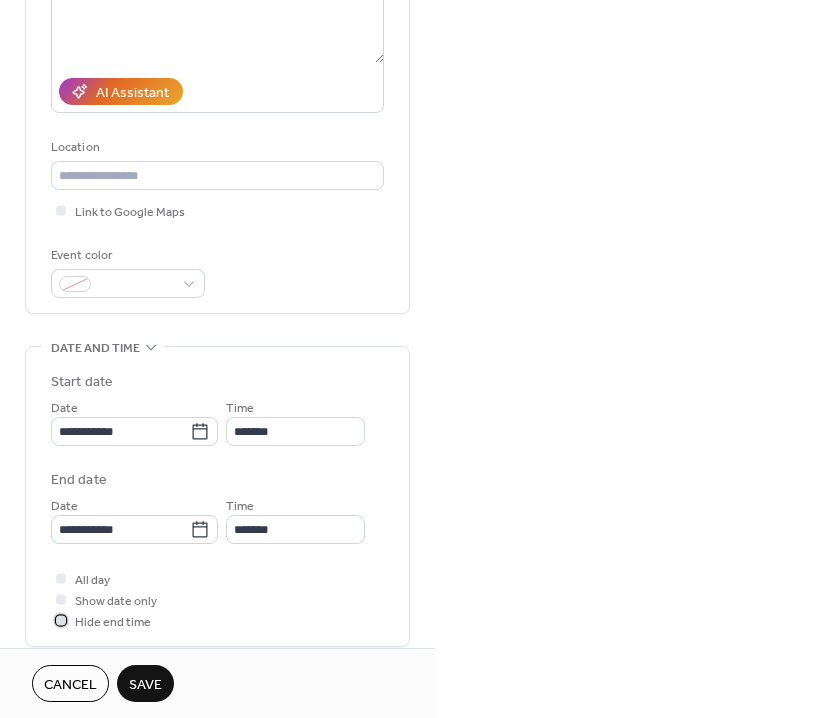click on "Hide end time" at bounding box center (113, 622) 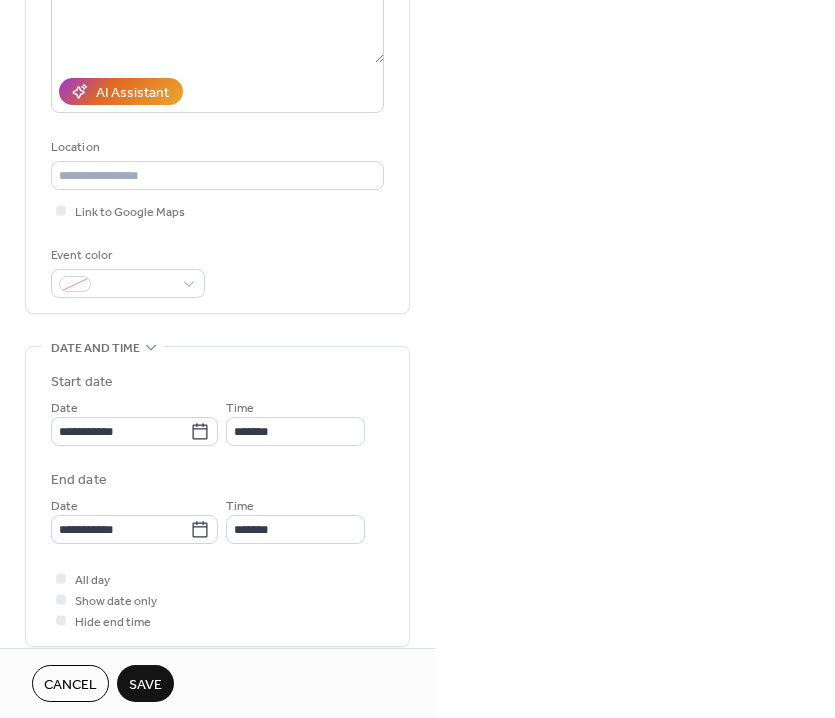 click on "Save" at bounding box center [145, 685] 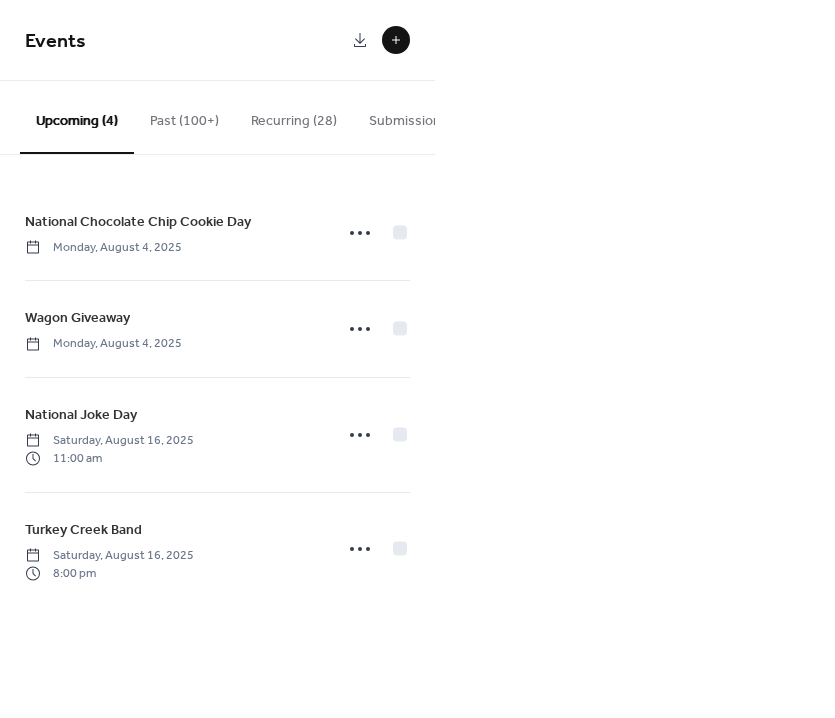 click at bounding box center (396, 40) 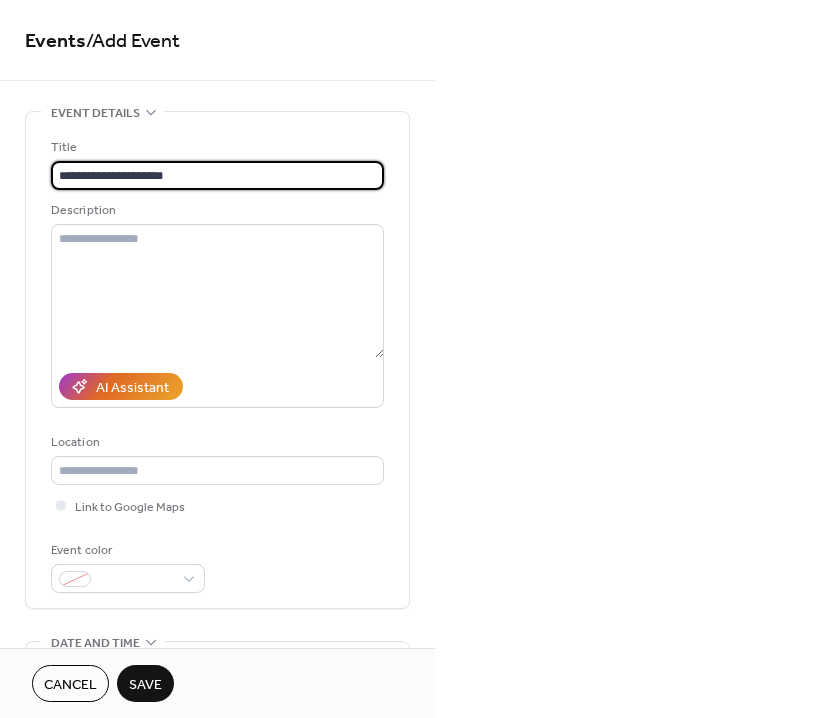 type on "**********" 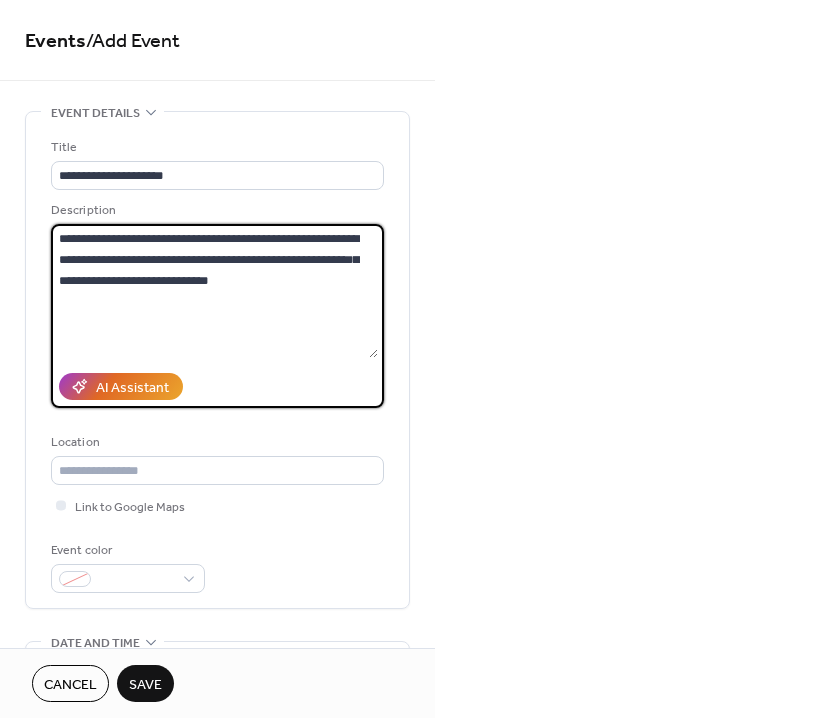 type on "**********" 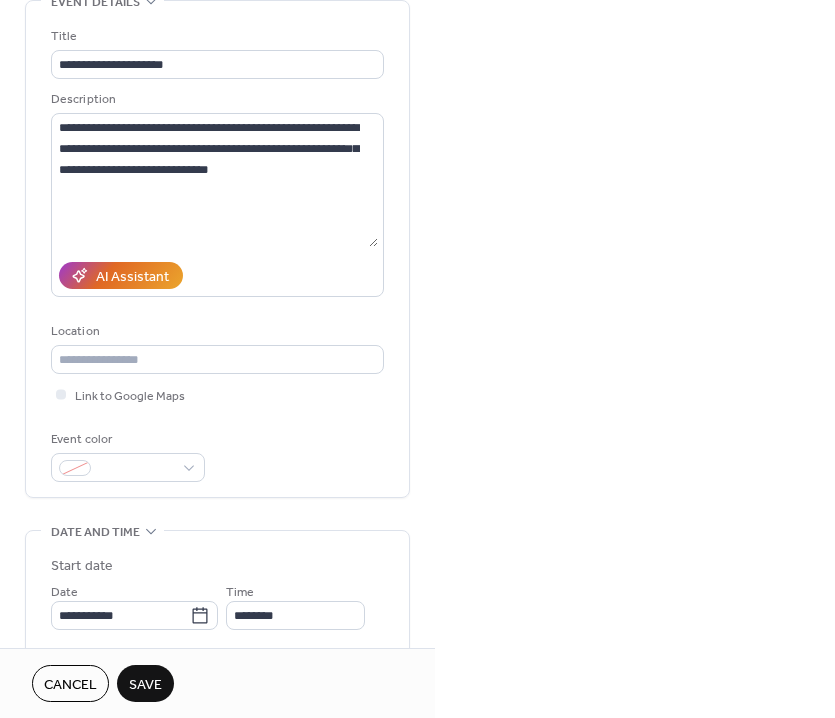 scroll, scrollTop: 112, scrollLeft: 0, axis: vertical 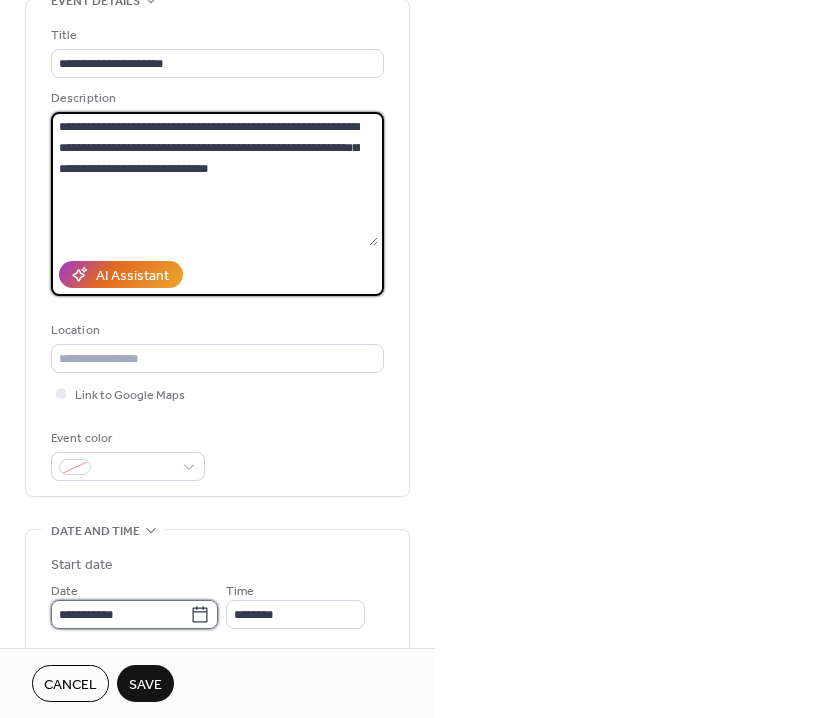 click on "**********" at bounding box center (120, 614) 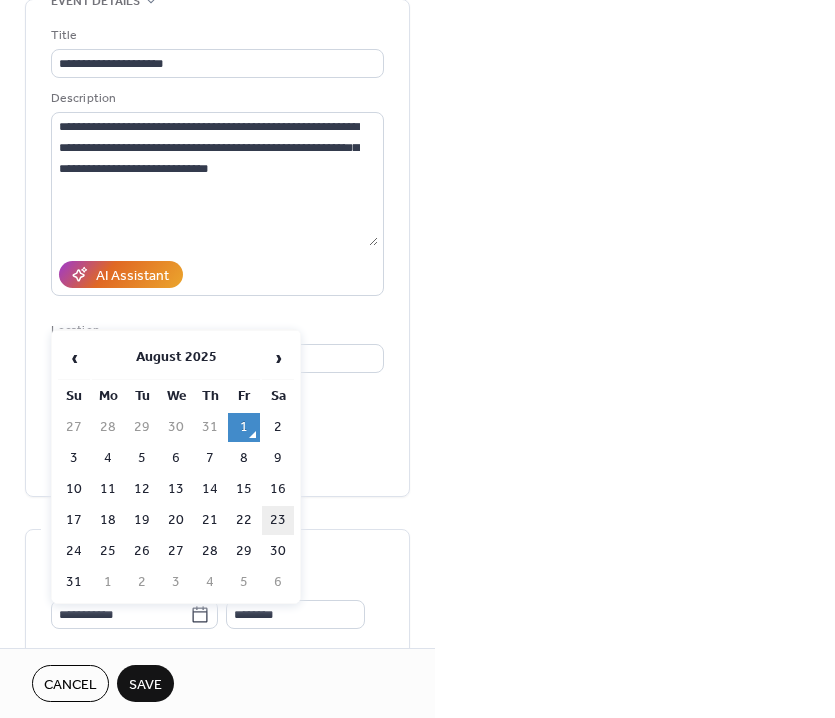 click on "23" at bounding box center (278, 520) 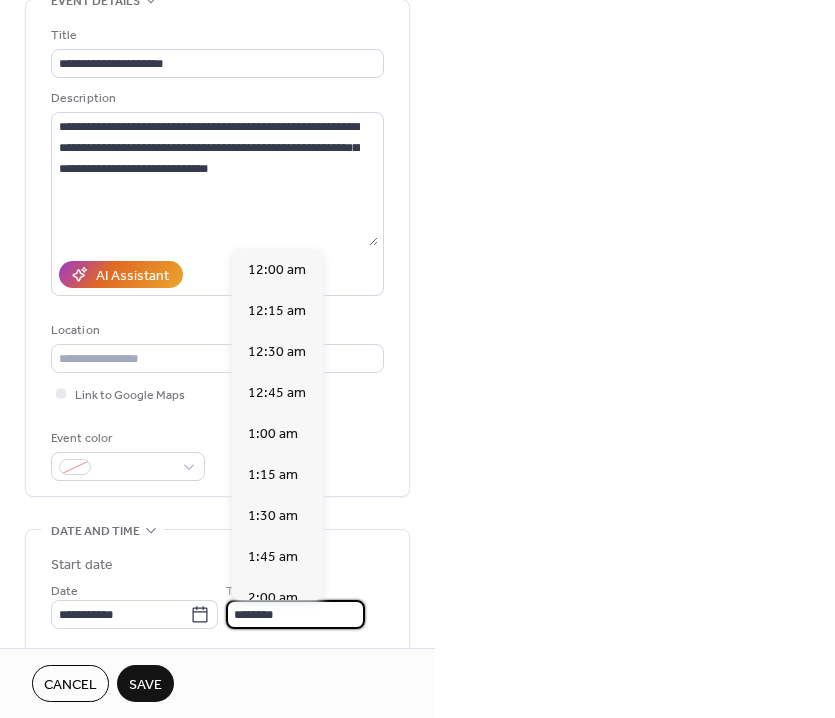 click on "********" at bounding box center (295, 614) 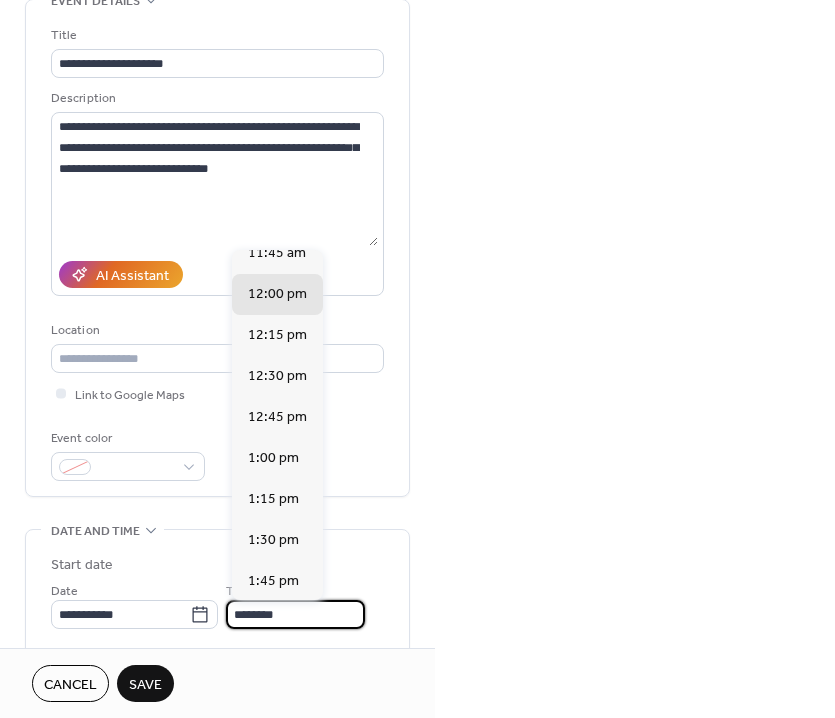 click on "********" at bounding box center [295, 614] 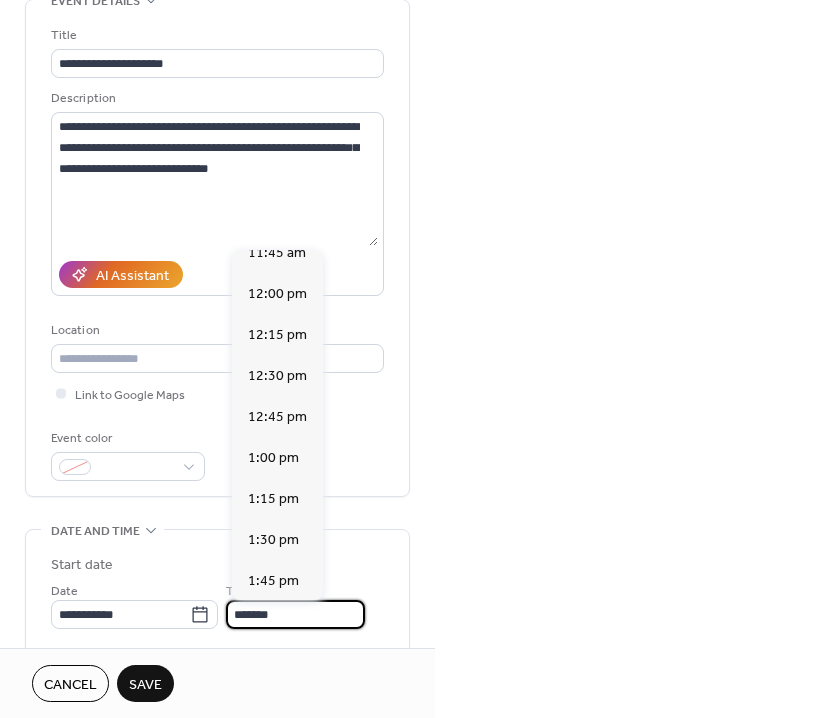 scroll, scrollTop: 3240, scrollLeft: 0, axis: vertical 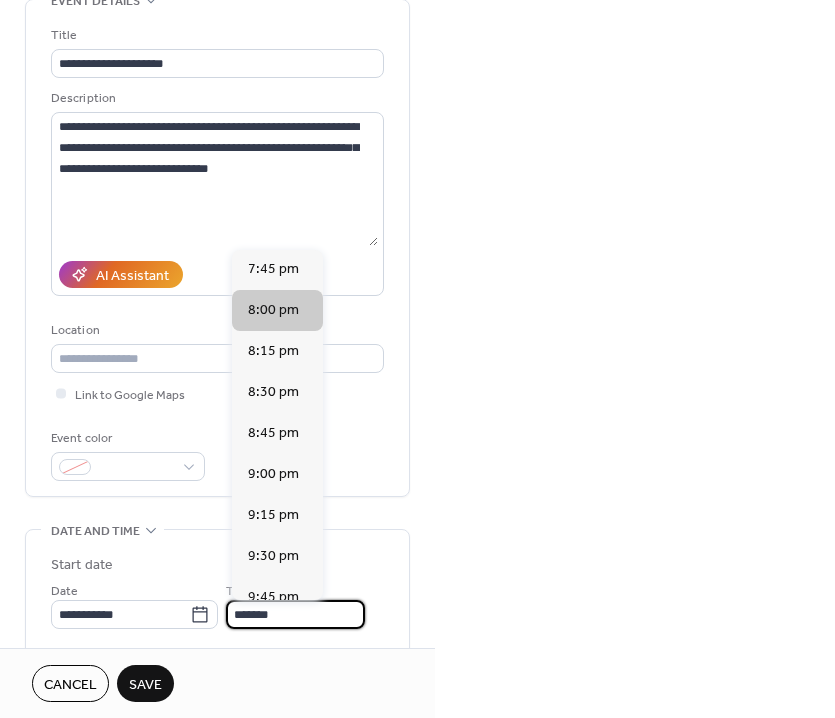 type on "*******" 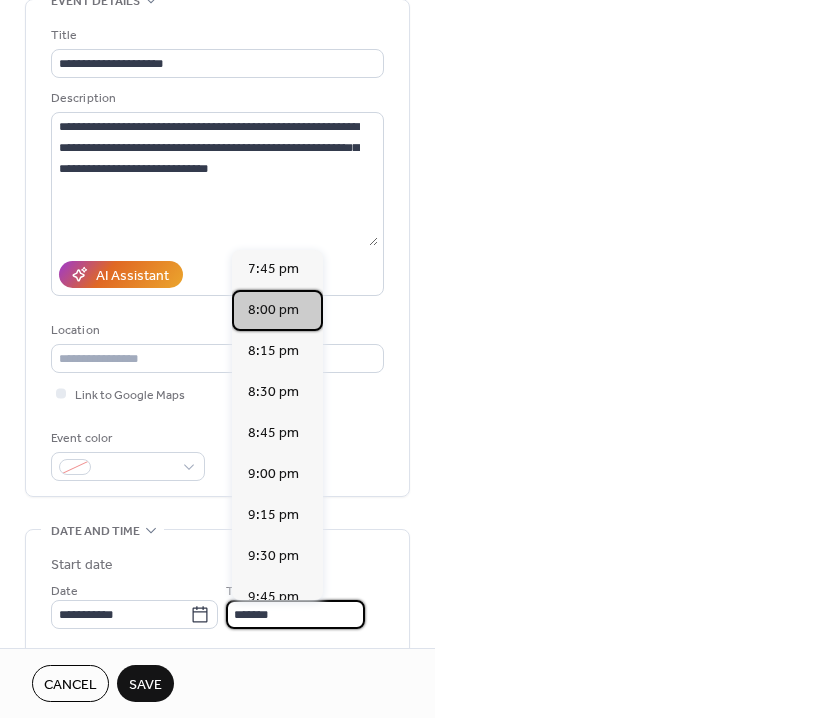 click on "8:00 pm" at bounding box center [273, 310] 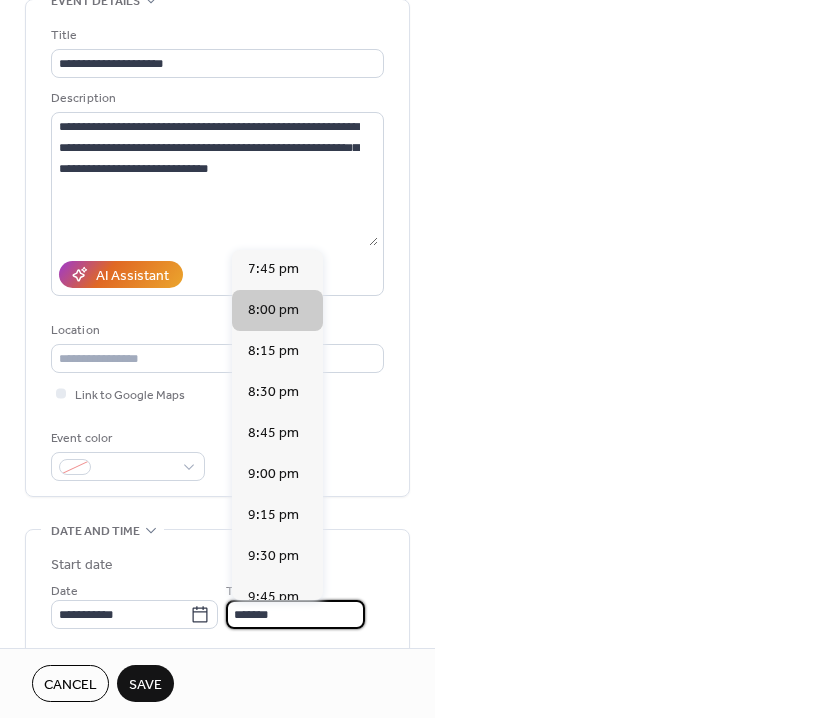 type on "*******" 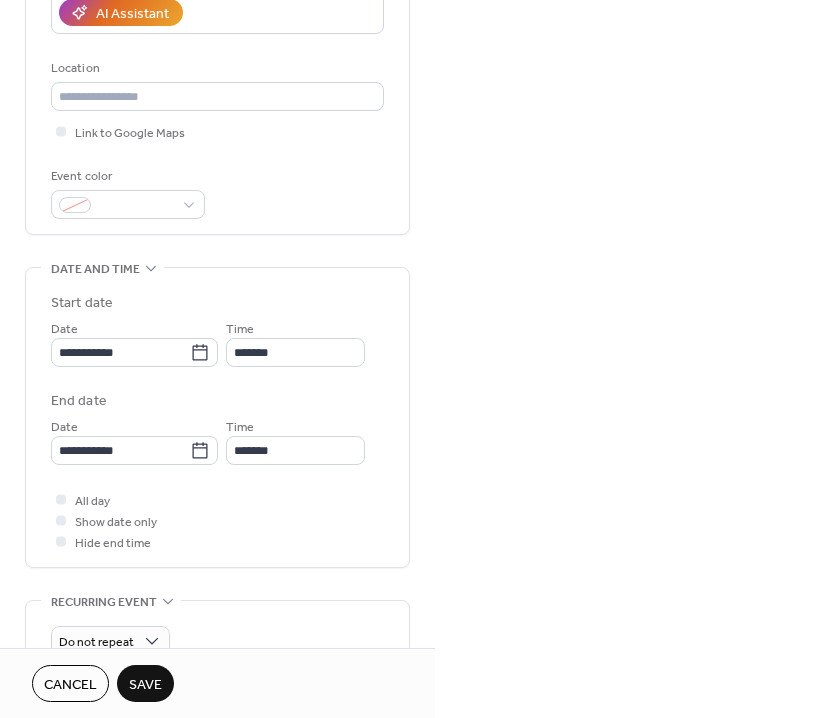 scroll, scrollTop: 381, scrollLeft: 0, axis: vertical 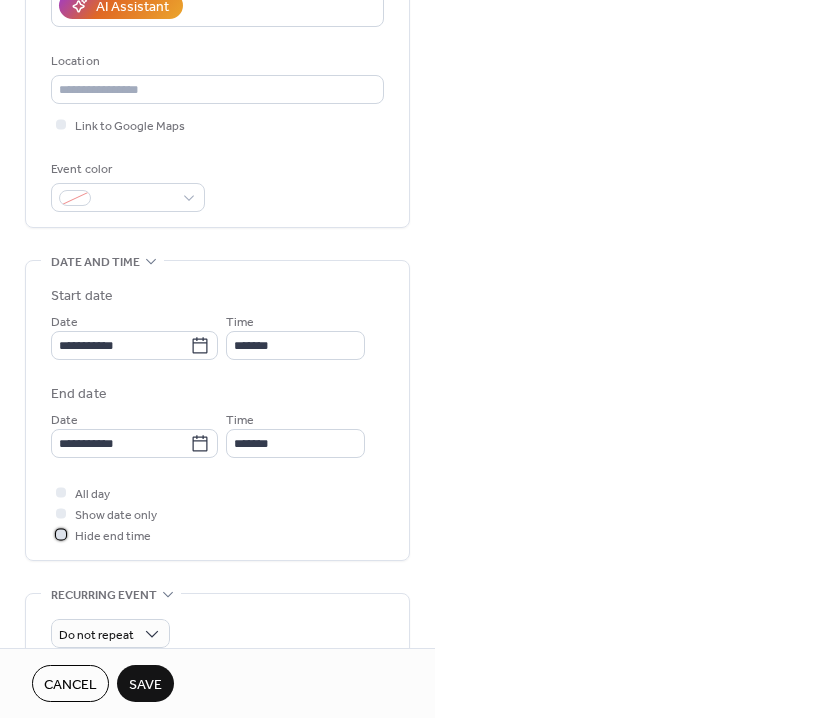 click on "Hide end time" at bounding box center [113, 536] 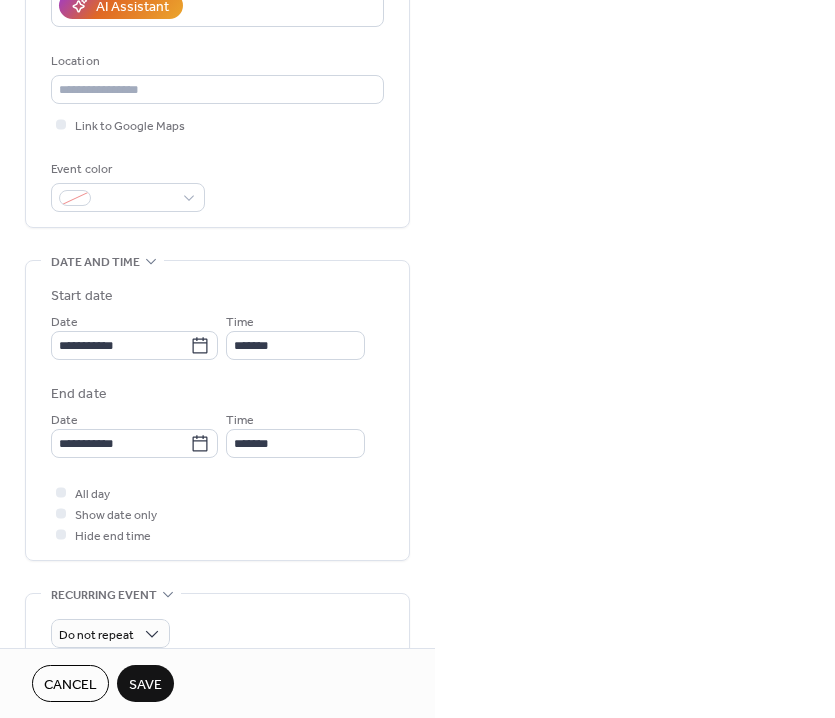 click on "Save" at bounding box center (145, 685) 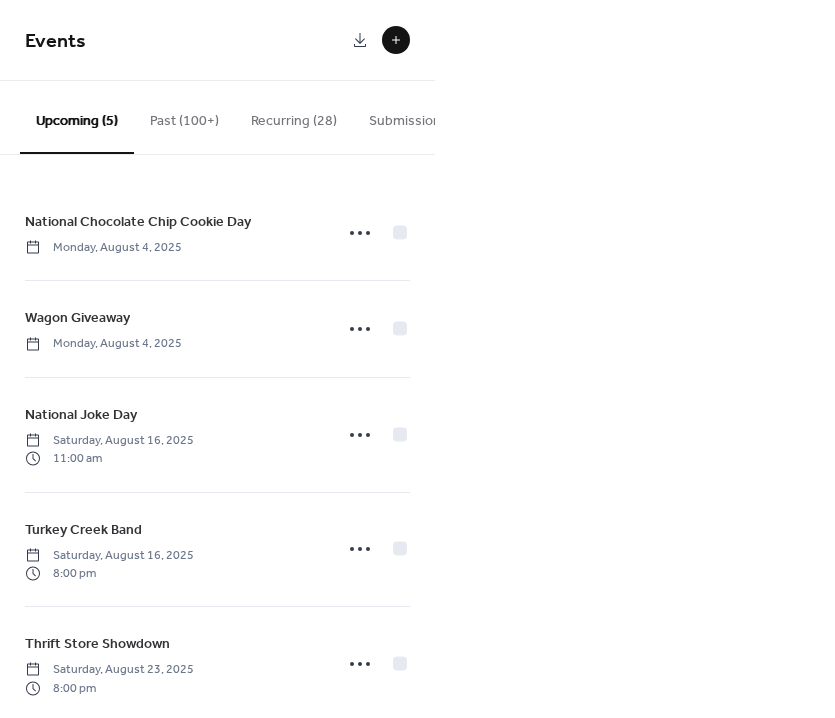 click at bounding box center (396, 40) 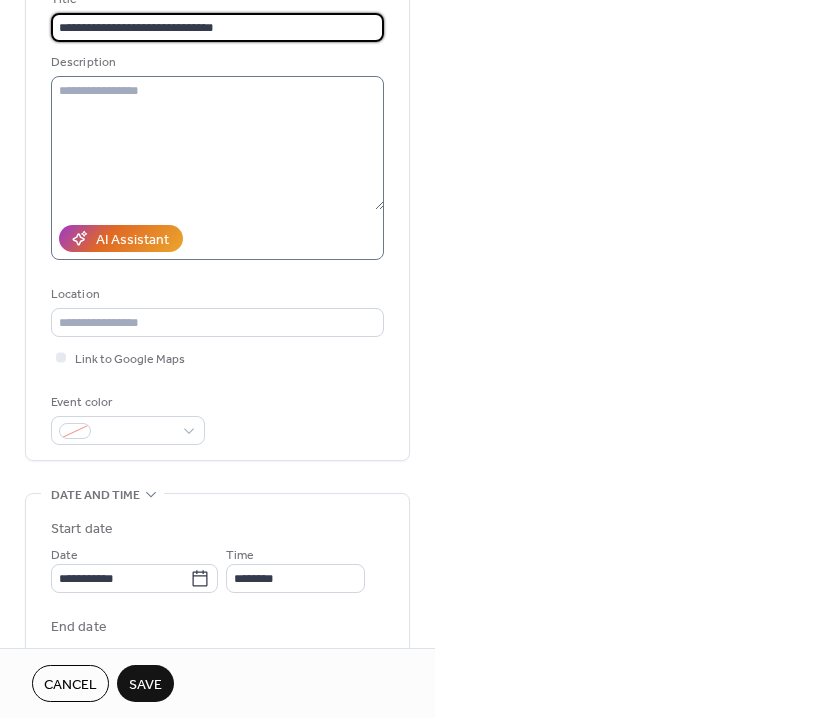 scroll, scrollTop: 184, scrollLeft: 0, axis: vertical 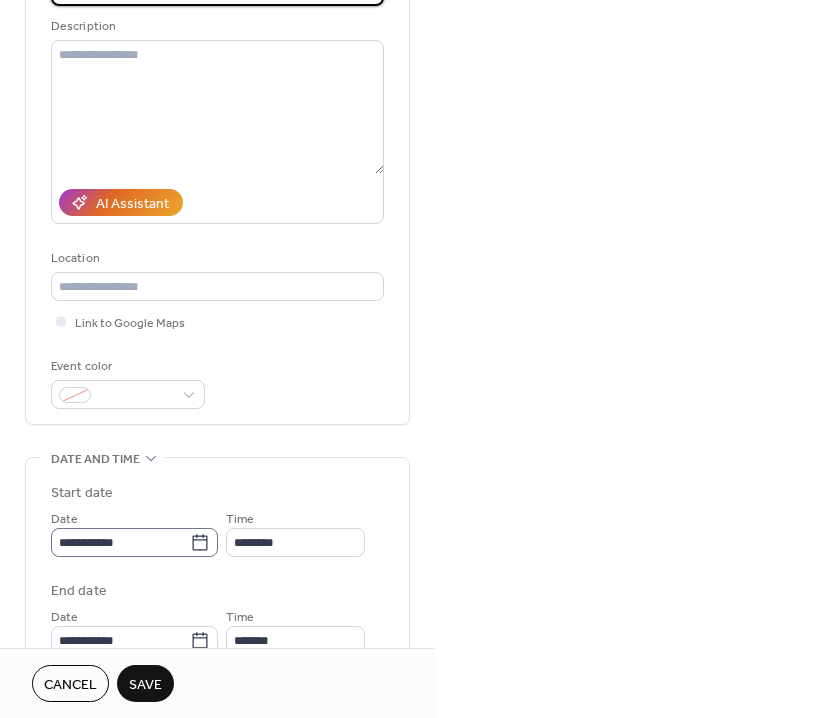 type on "**********" 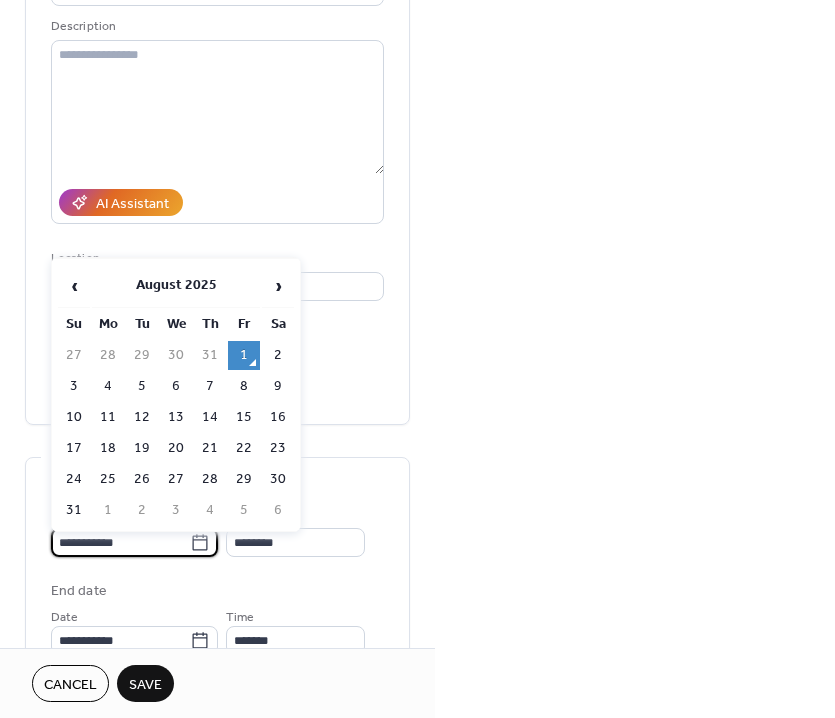 click on "**********" at bounding box center (120, 542) 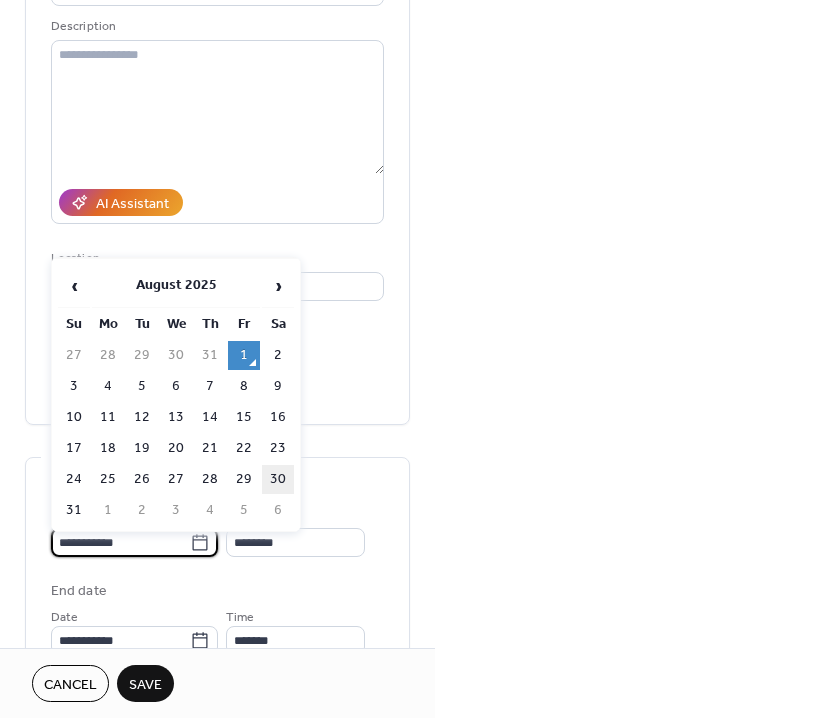click on "30" at bounding box center (278, 479) 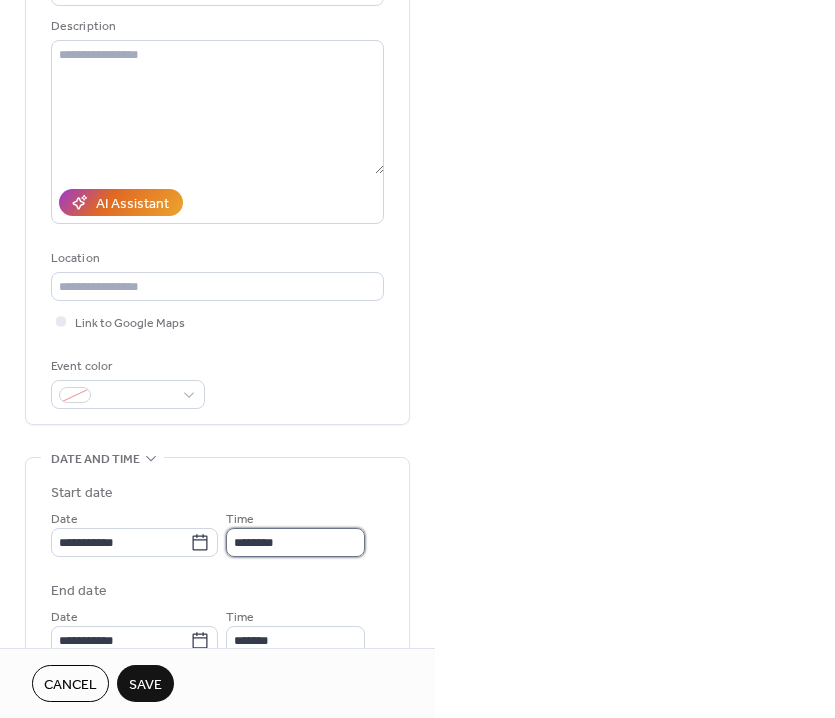 click on "********" at bounding box center (295, 542) 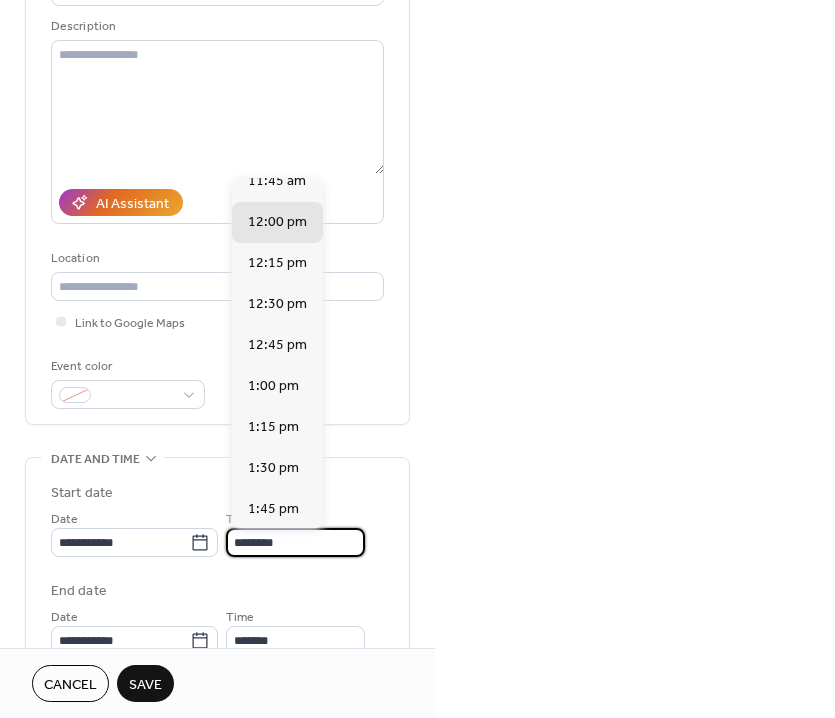 click on "********" at bounding box center (295, 542) 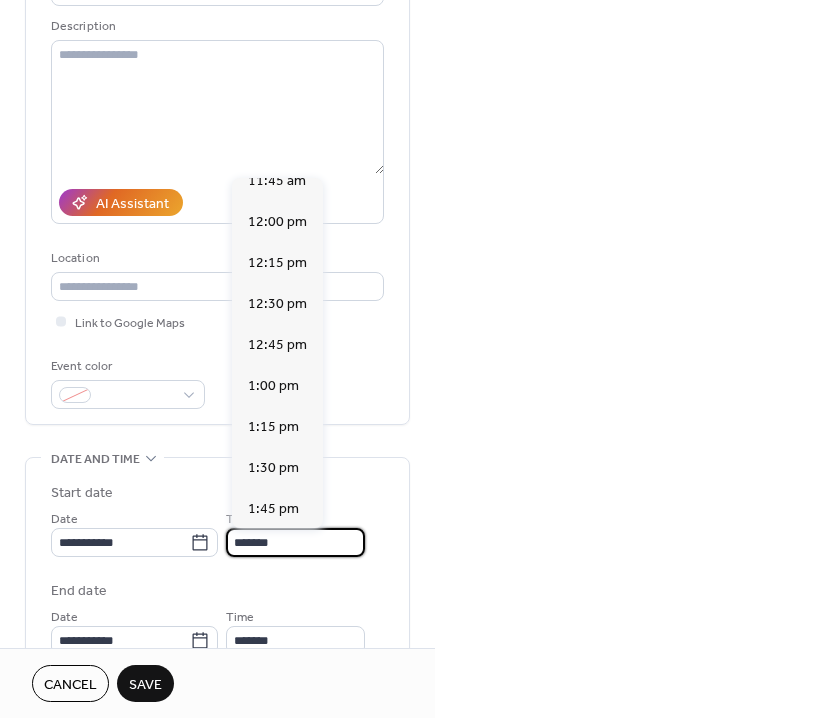 scroll, scrollTop: 3240, scrollLeft: 0, axis: vertical 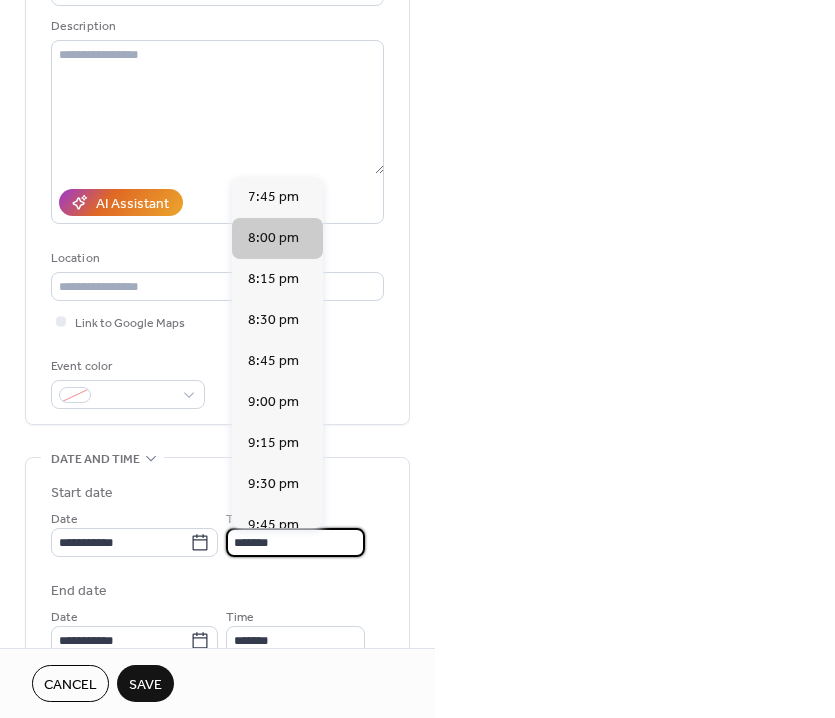 type on "*******" 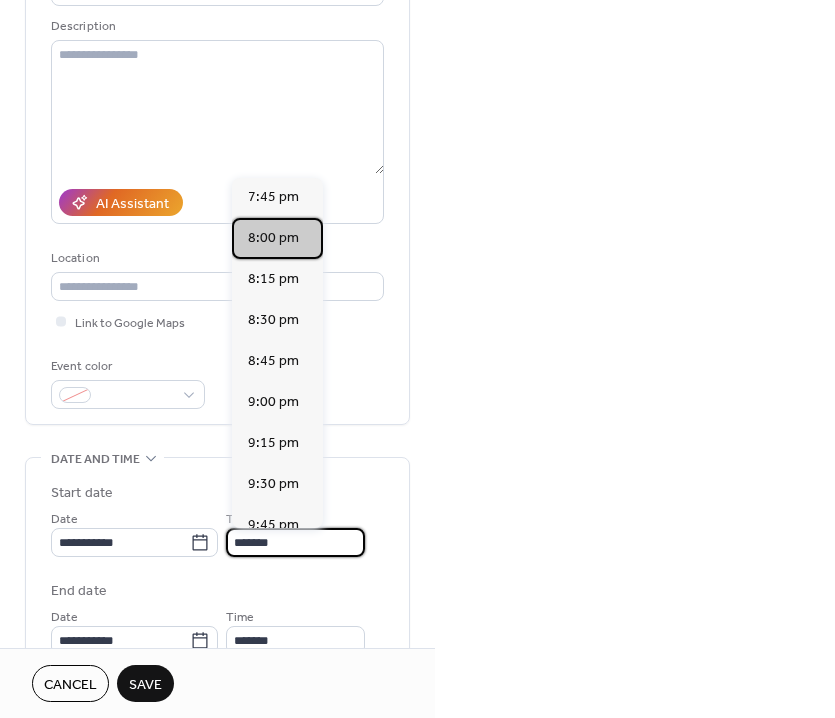 click on "8:00 pm" at bounding box center (277, 238) 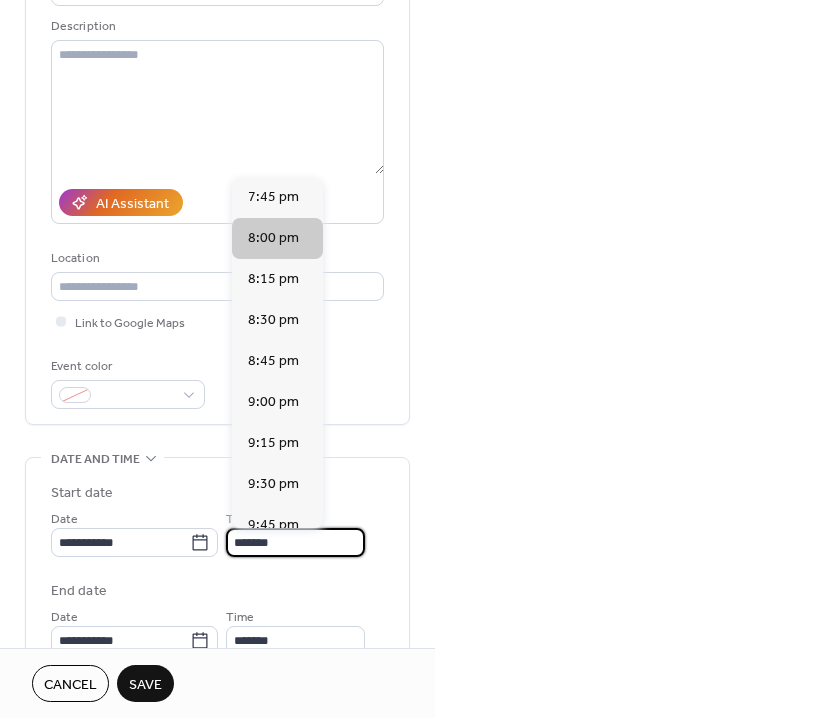 type on "*******" 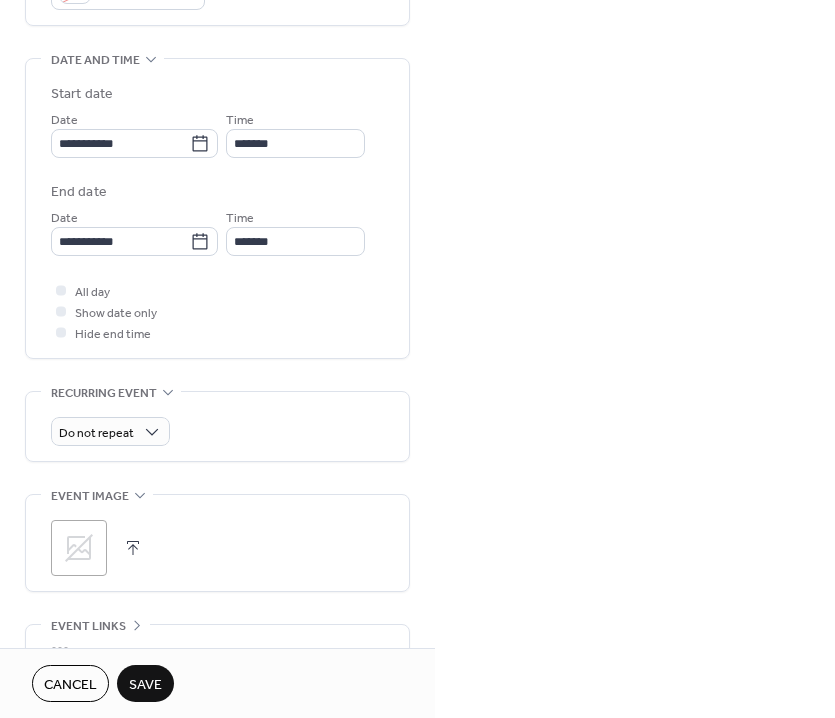 scroll, scrollTop: 769, scrollLeft: 0, axis: vertical 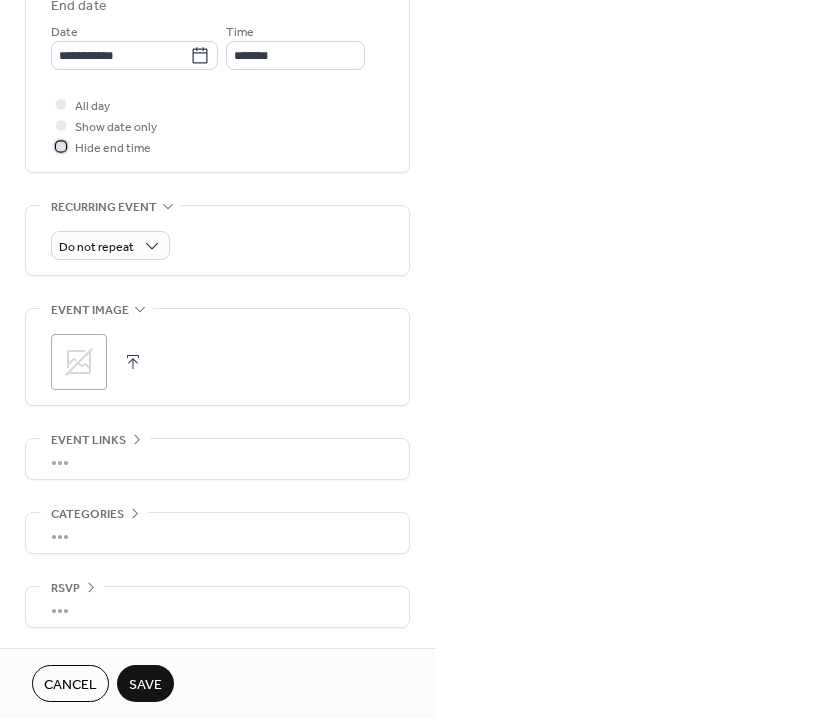 click on "Hide end time" at bounding box center [113, 148] 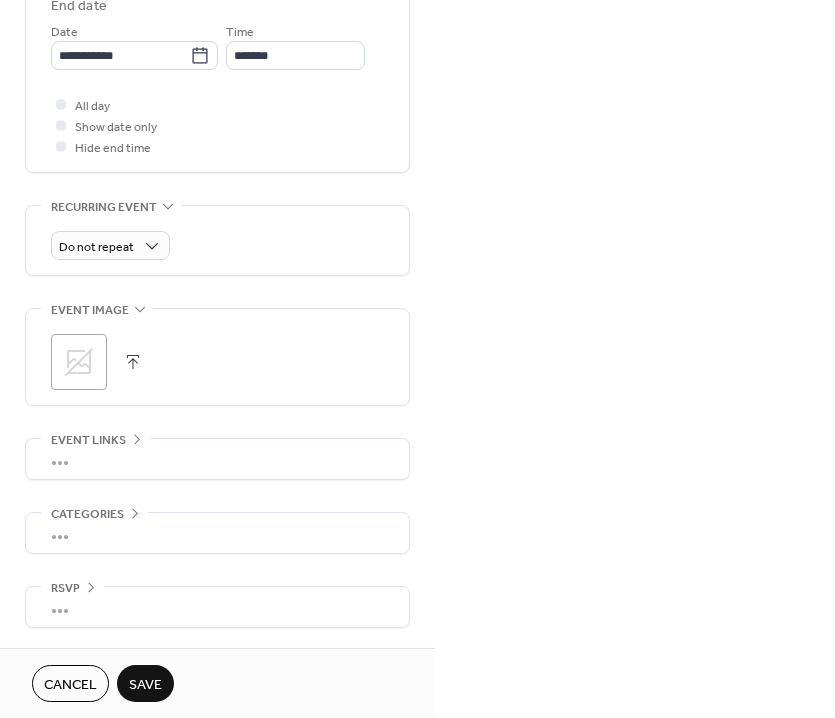 click on "Save" at bounding box center [145, 685] 